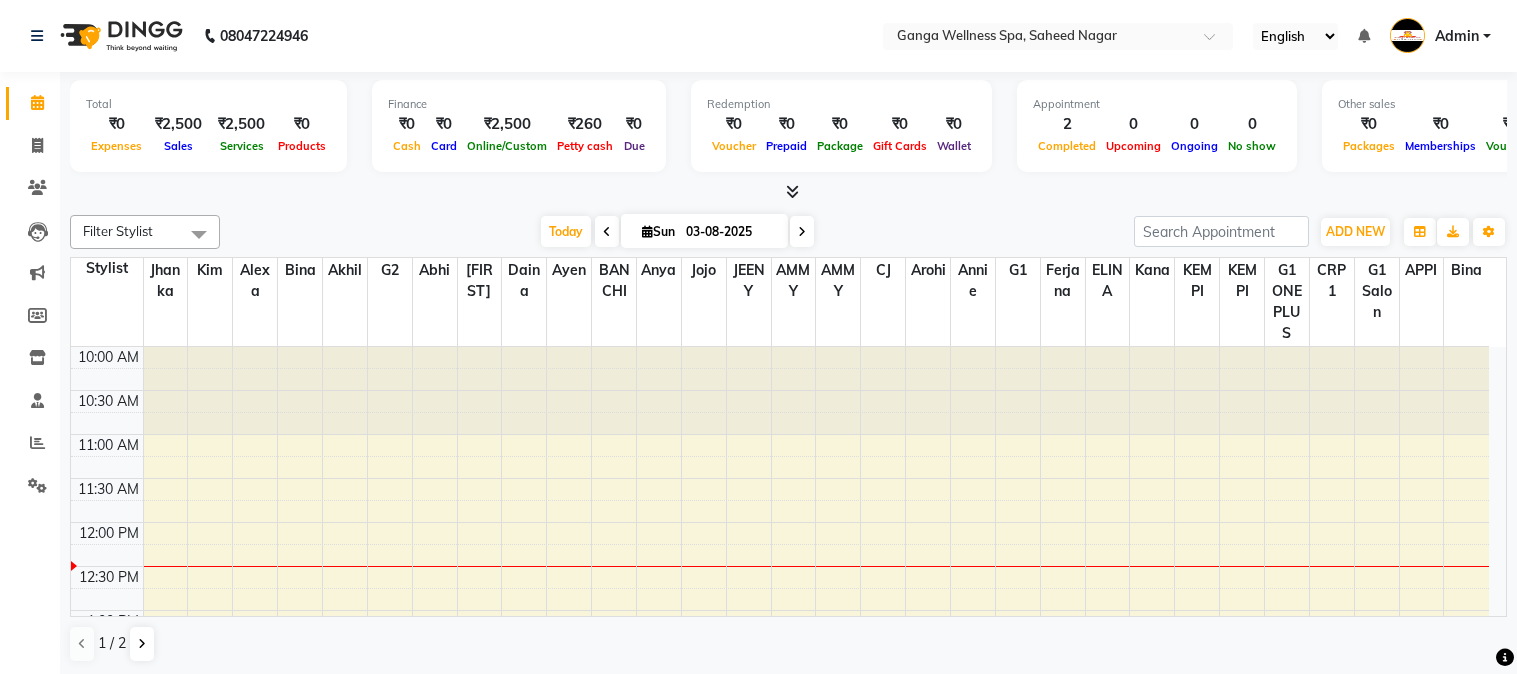 scroll, scrollTop: 0, scrollLeft: 0, axis: both 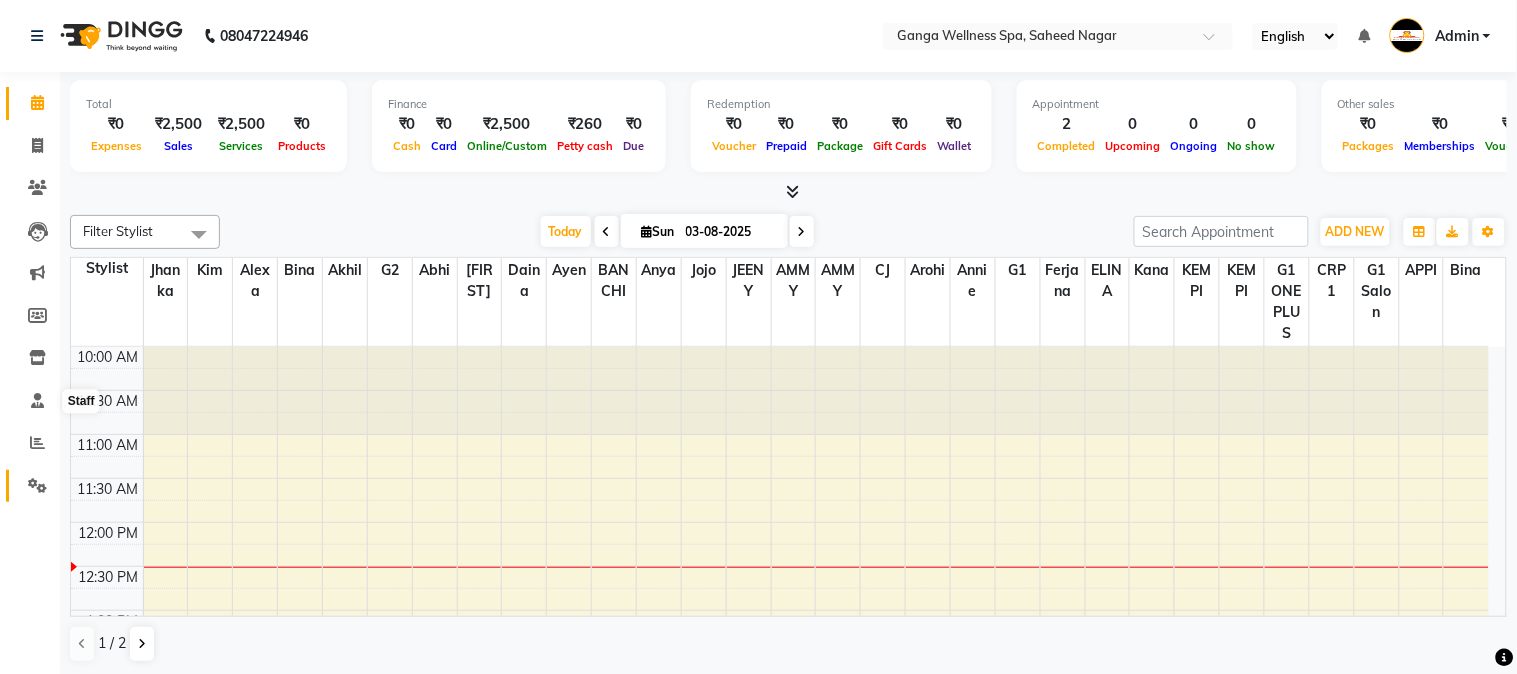 click 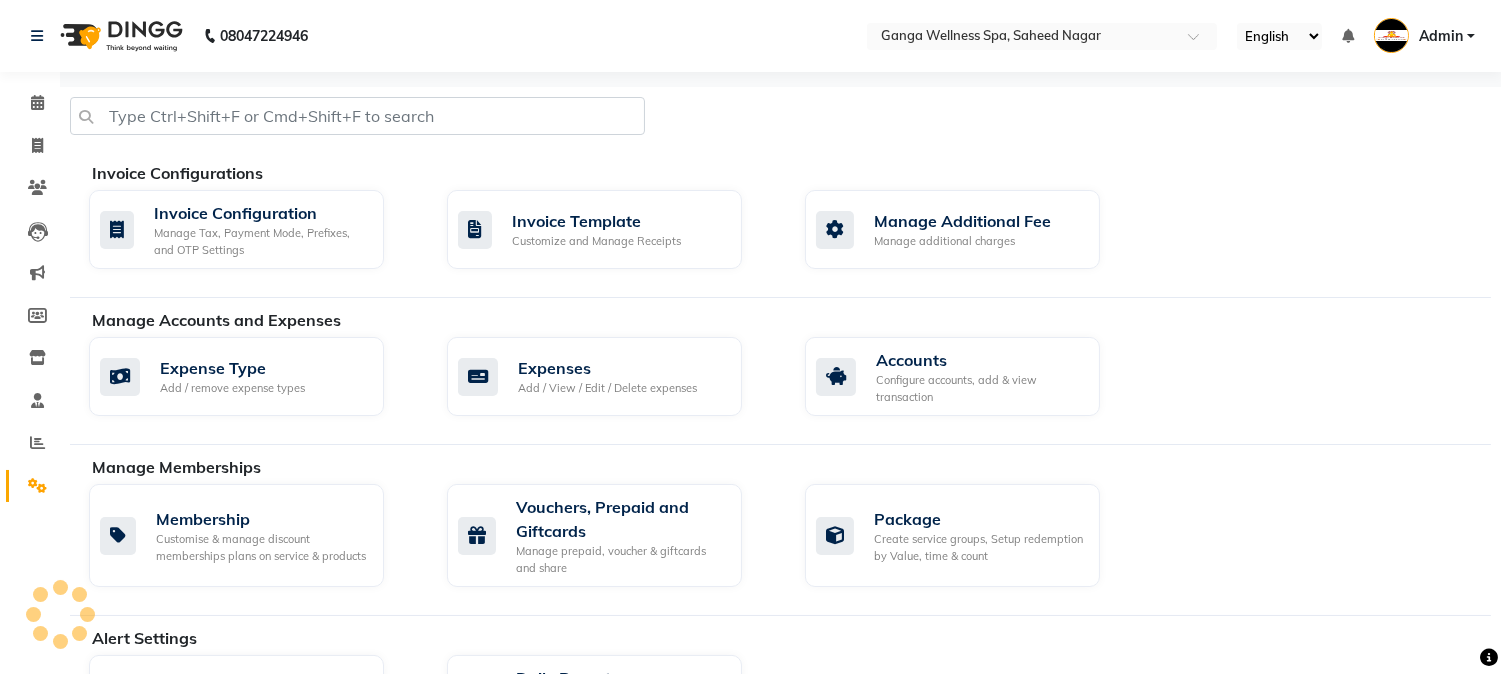 click 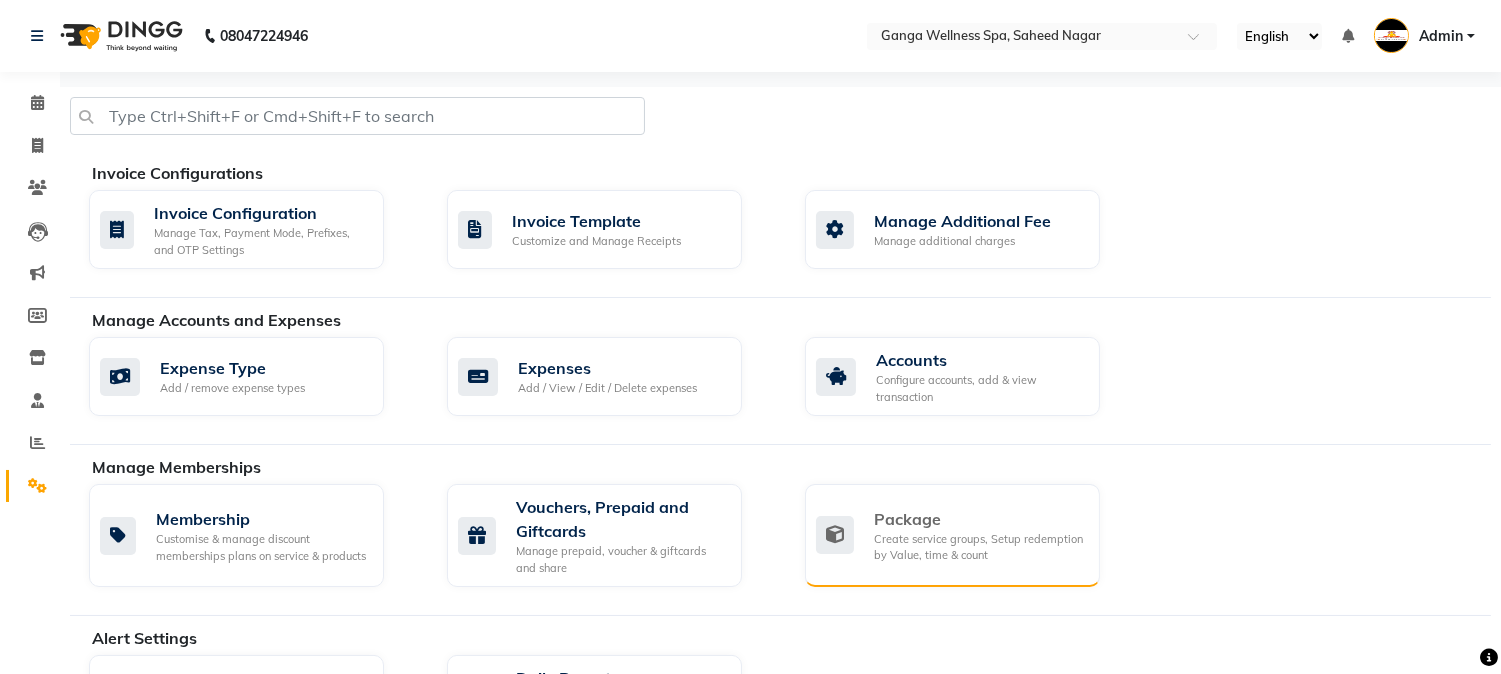 click on "Package Create service groups, Setup redemption by Value, time & count" 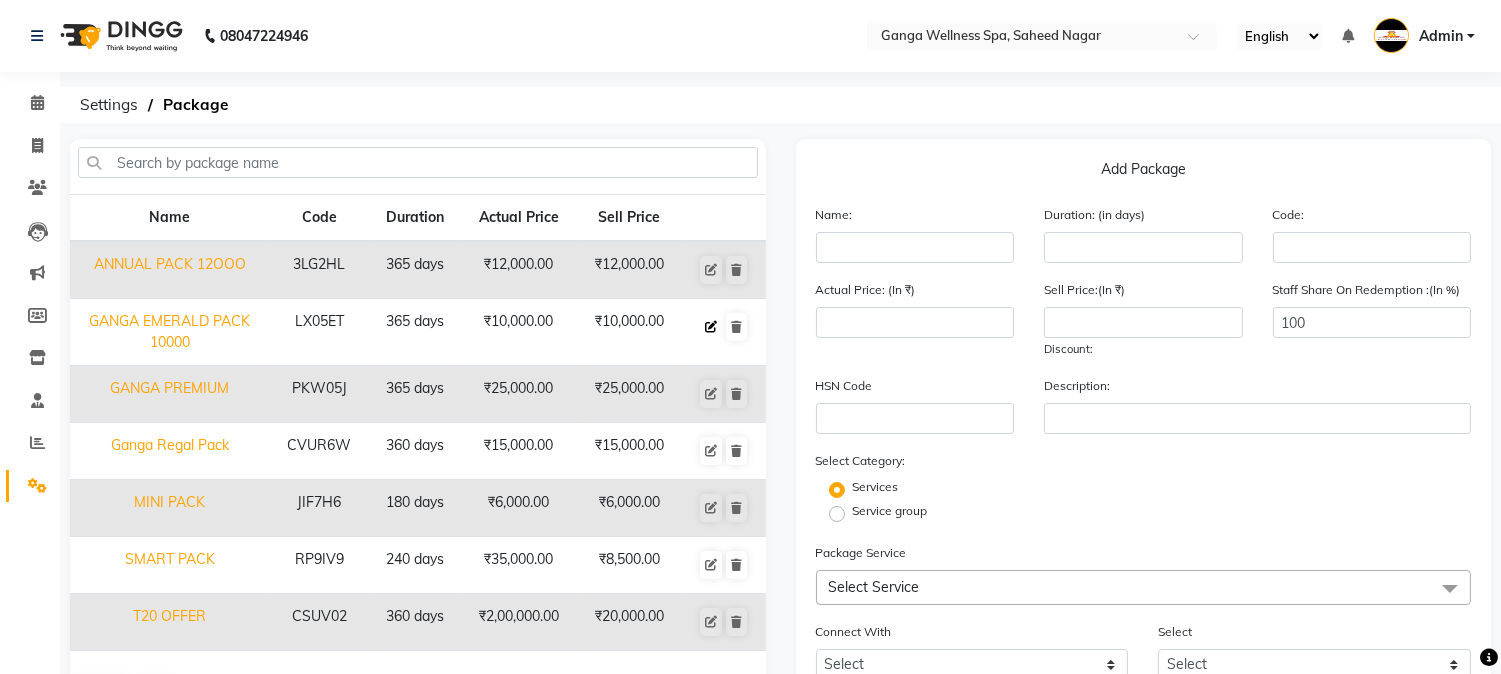 click 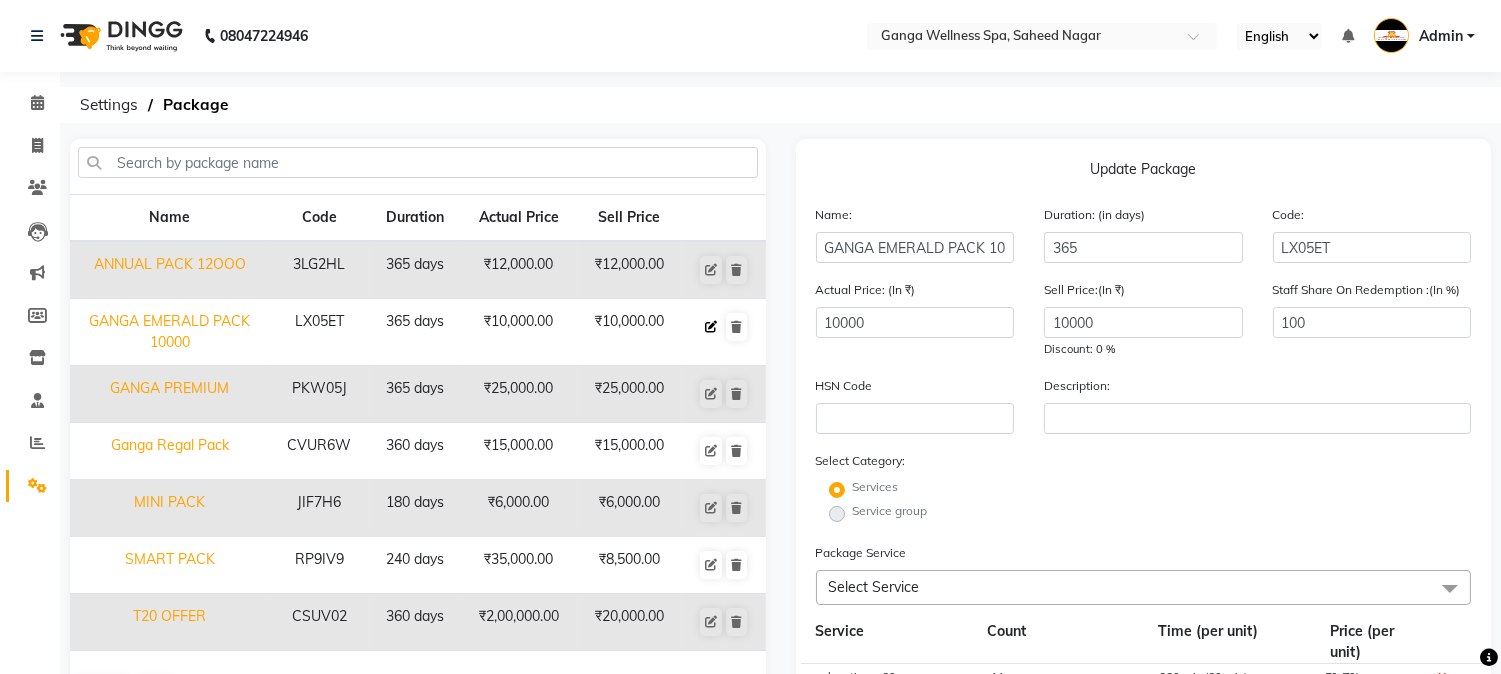 click 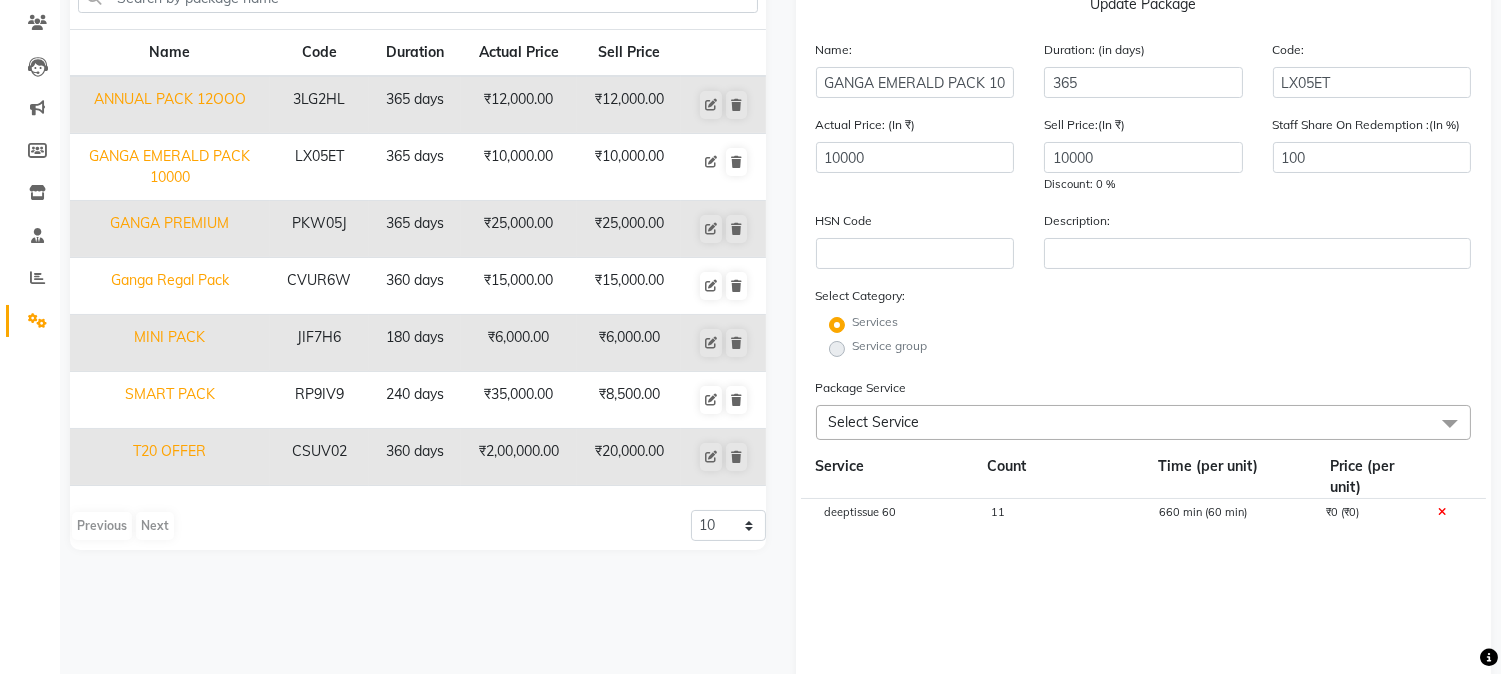 scroll, scrollTop: 184, scrollLeft: 0, axis: vertical 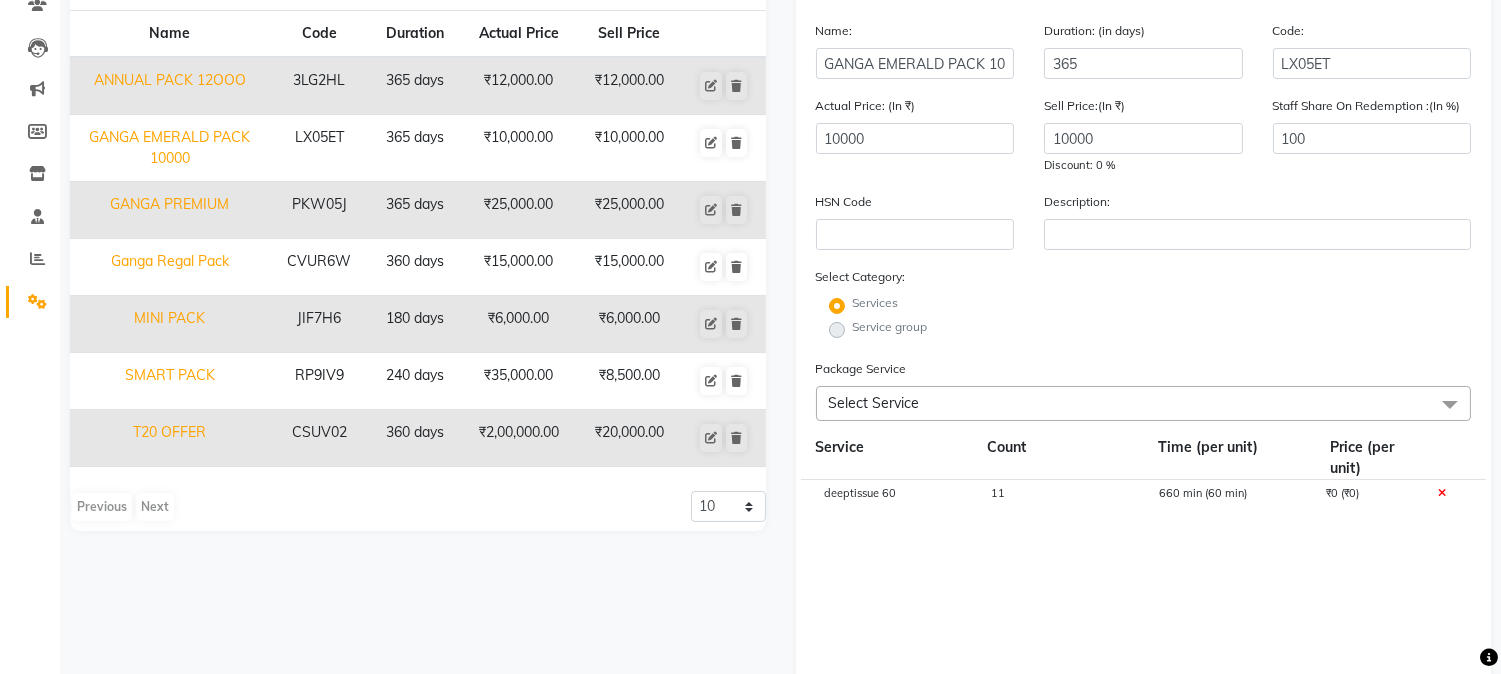 click on "11" 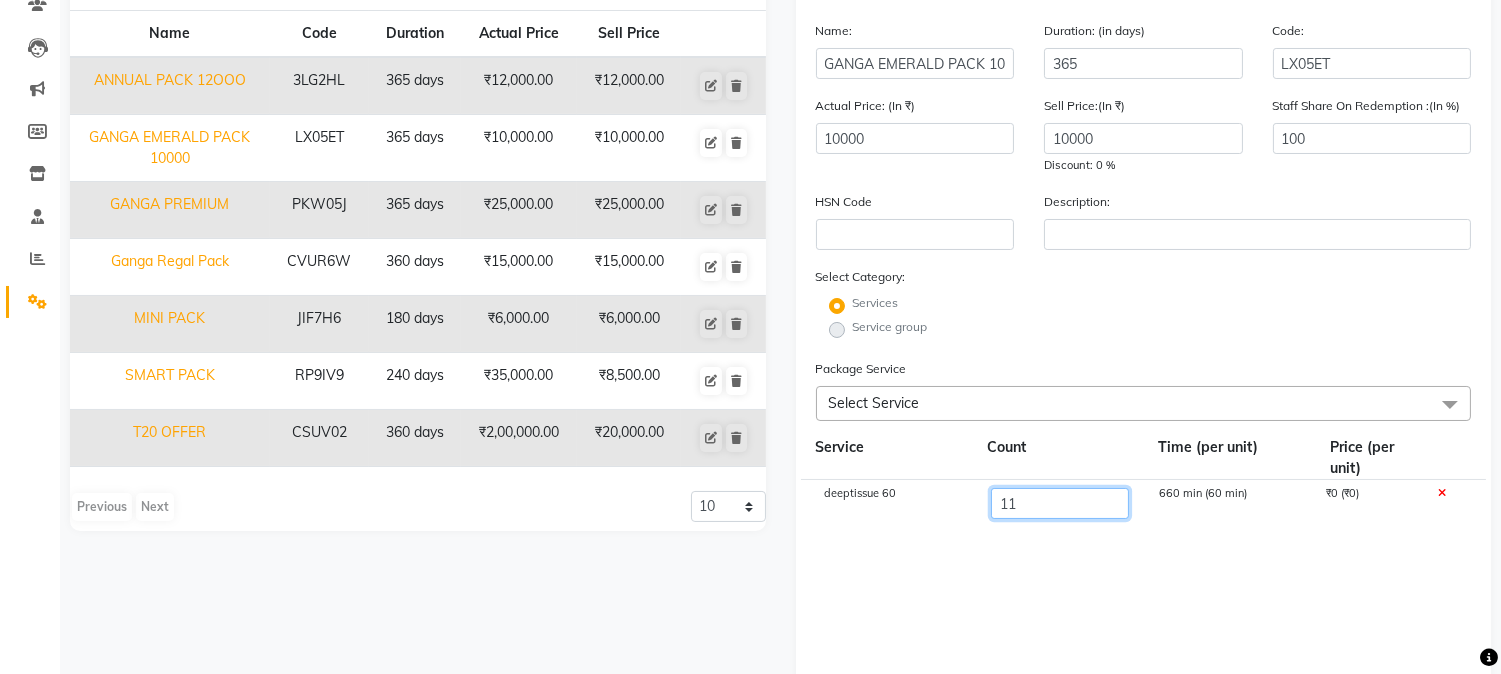 click on "11" 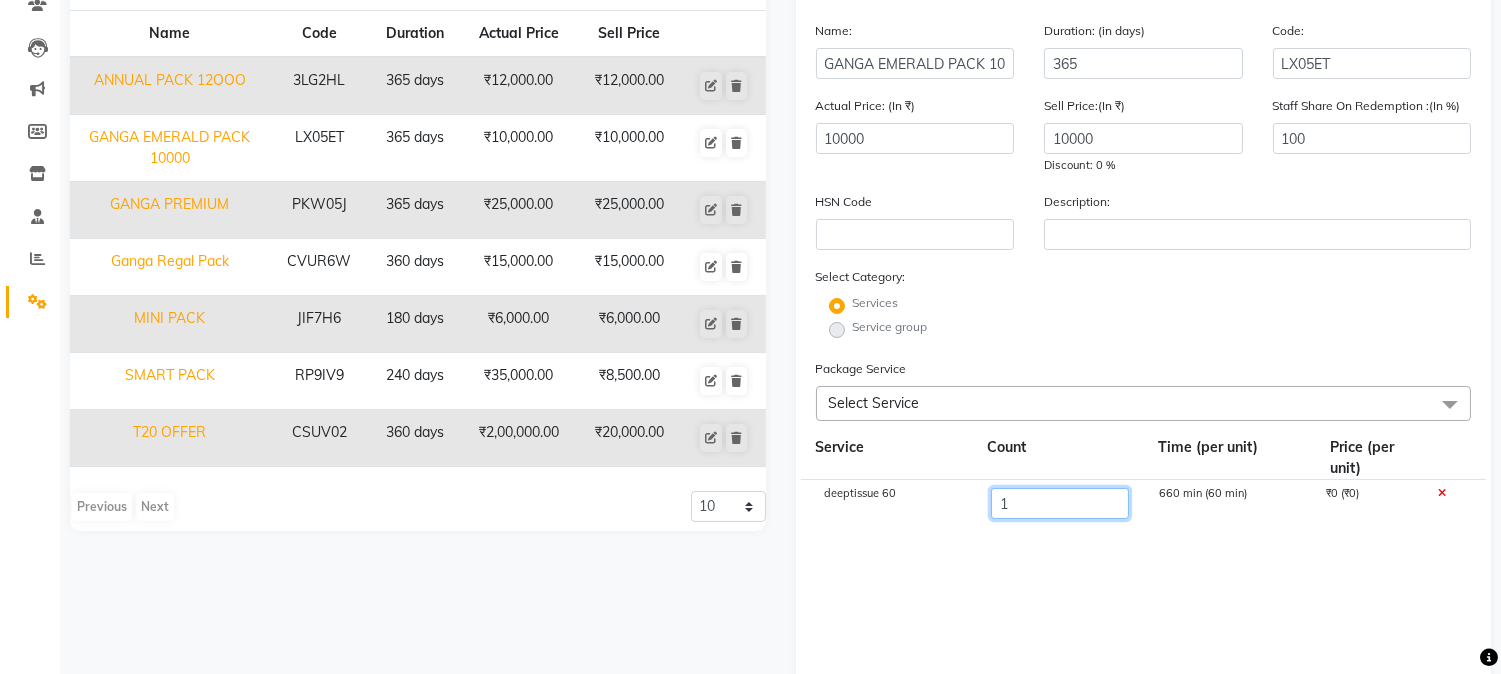 type on "12" 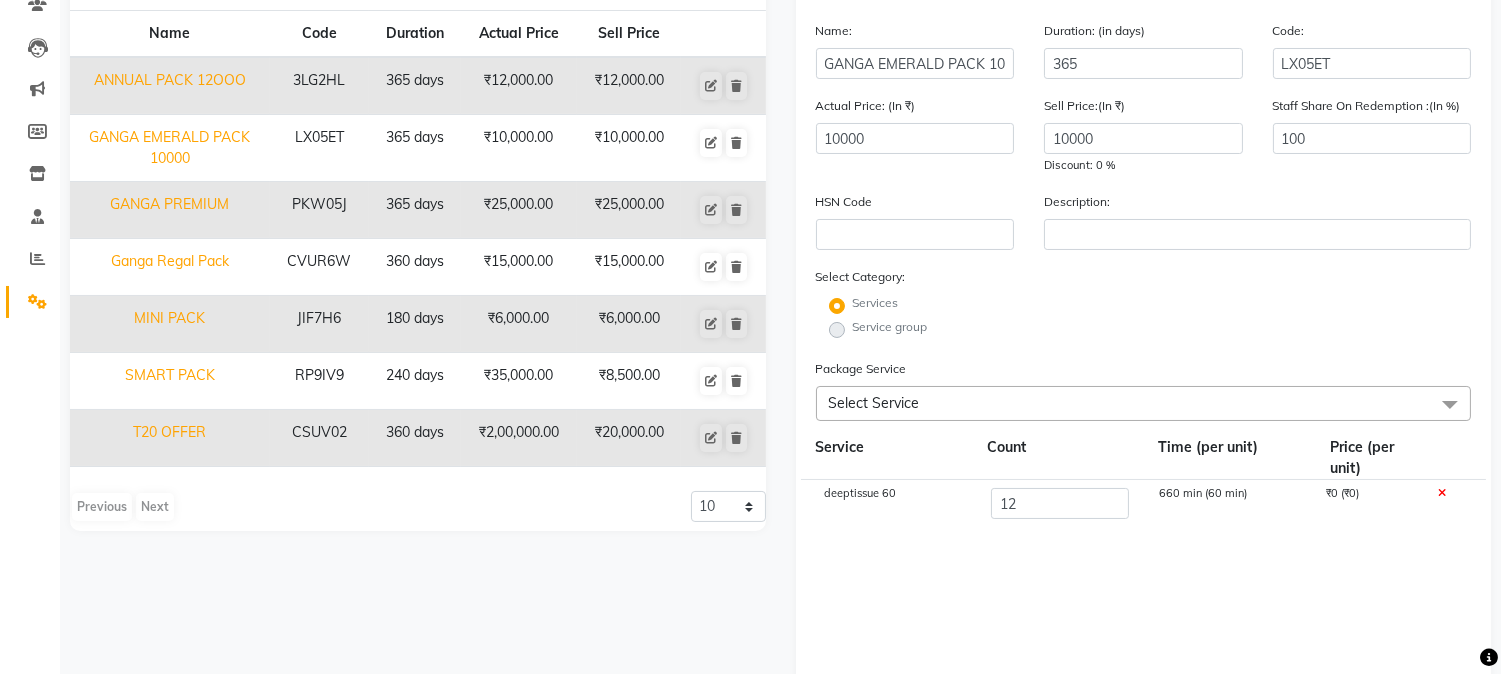 click on "deeptissue 60 12 660 min (60 min) ₹0 (₹0)" 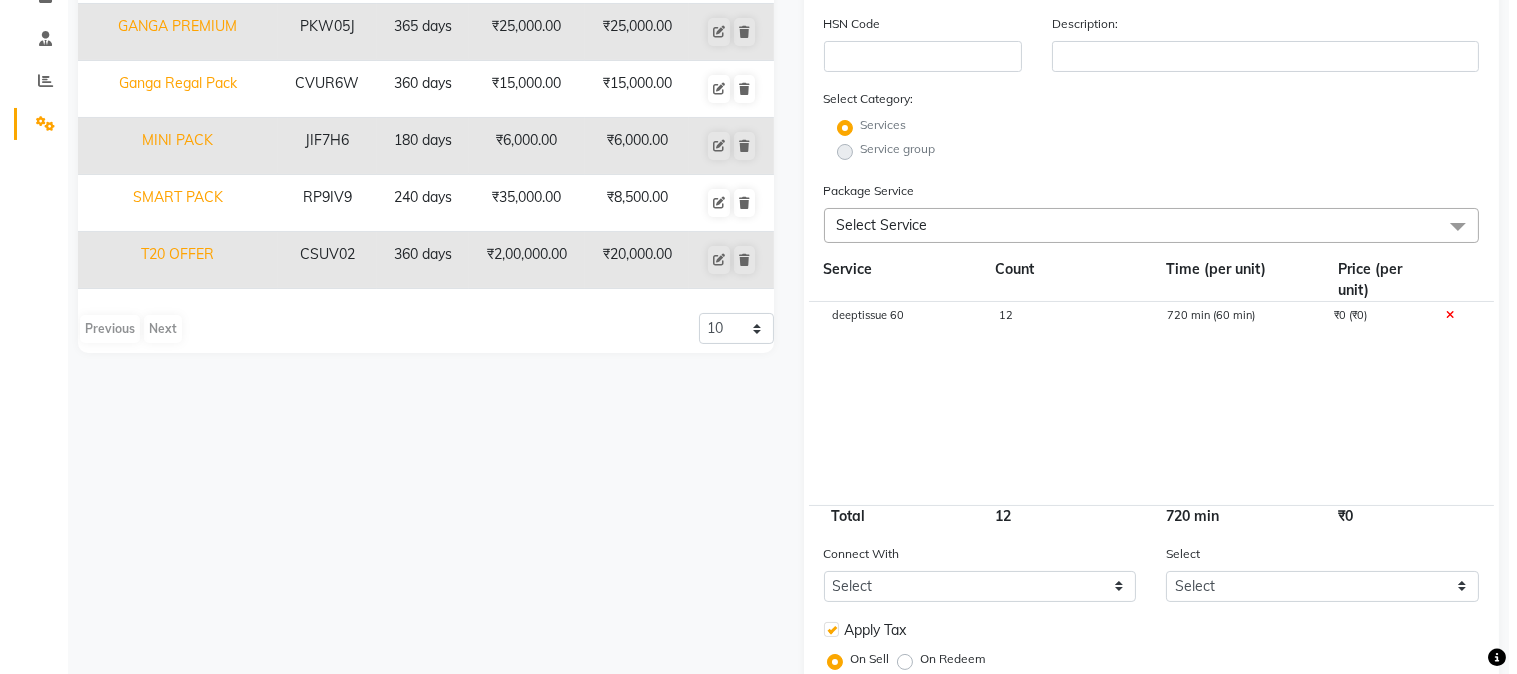 scroll, scrollTop: 507, scrollLeft: 0, axis: vertical 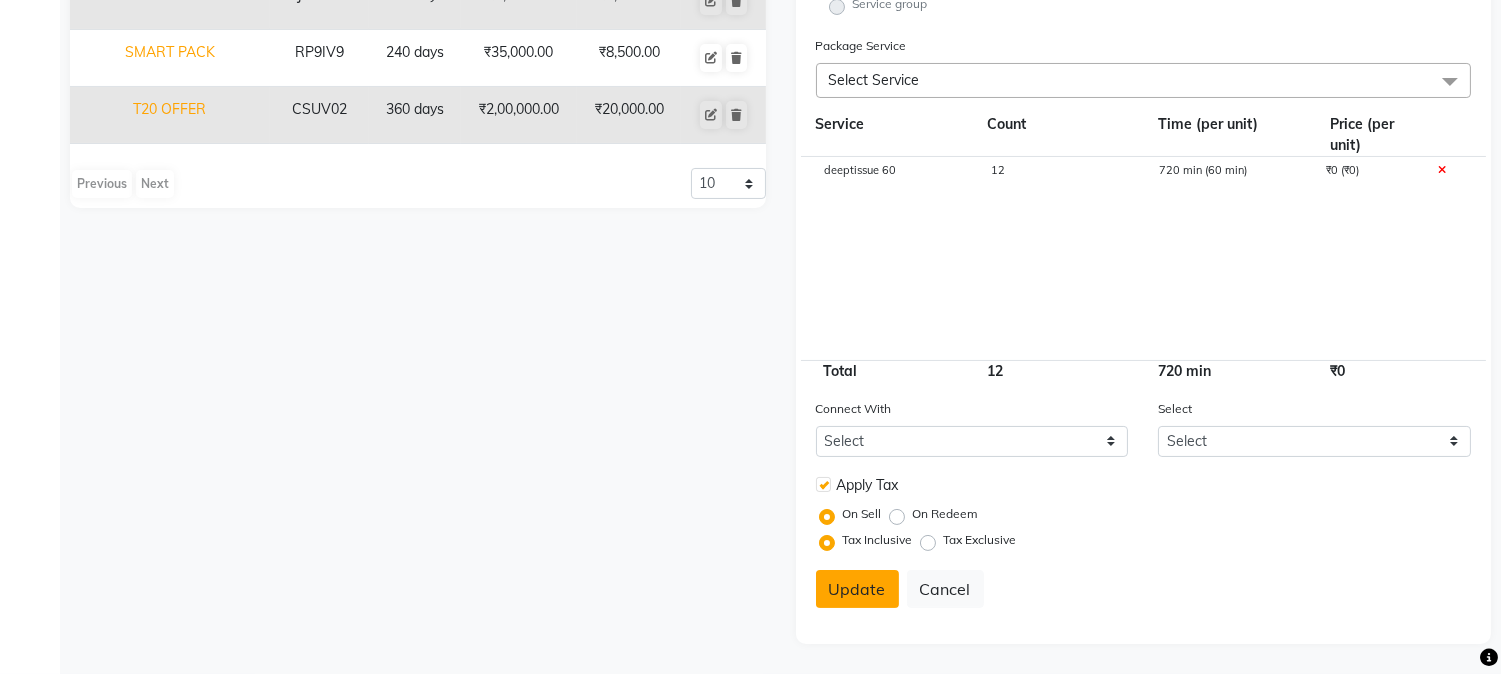 click on "Update" 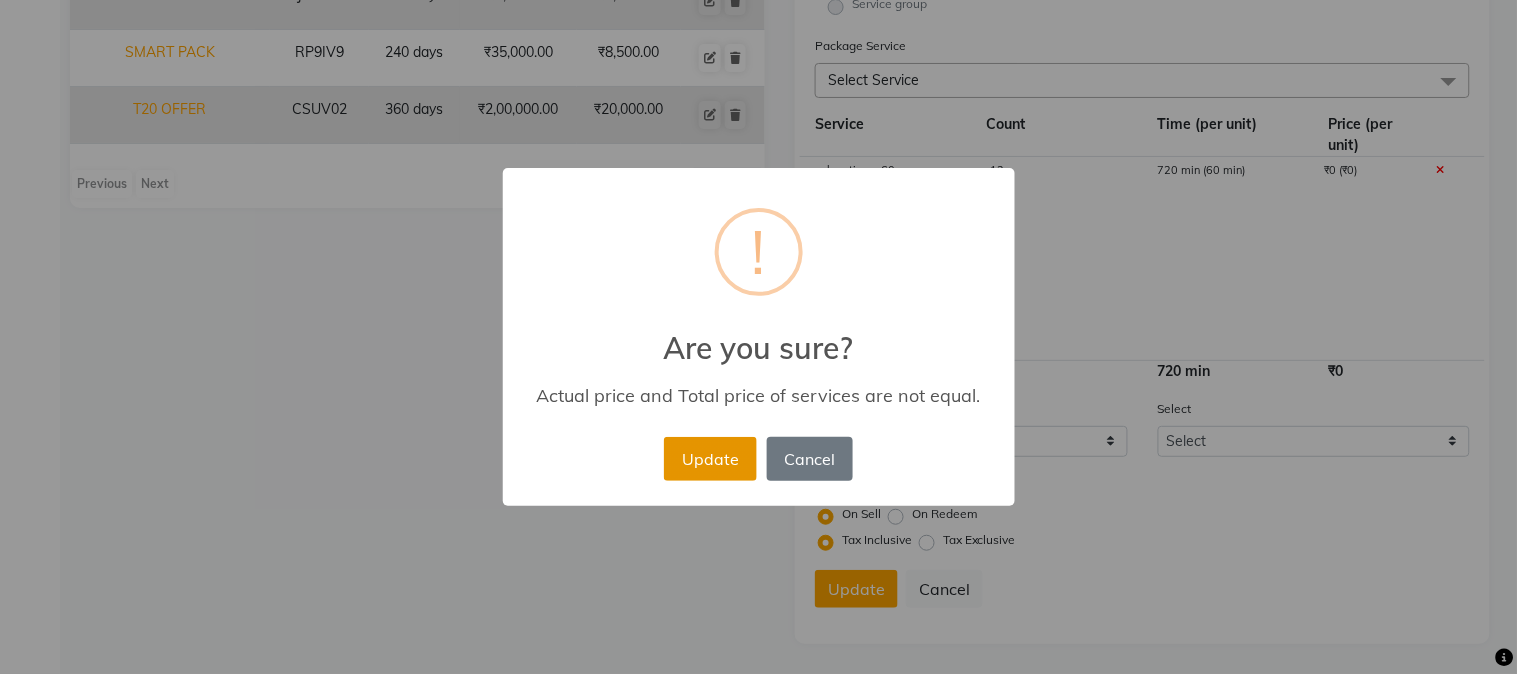 click on "Update" at bounding box center [710, 459] 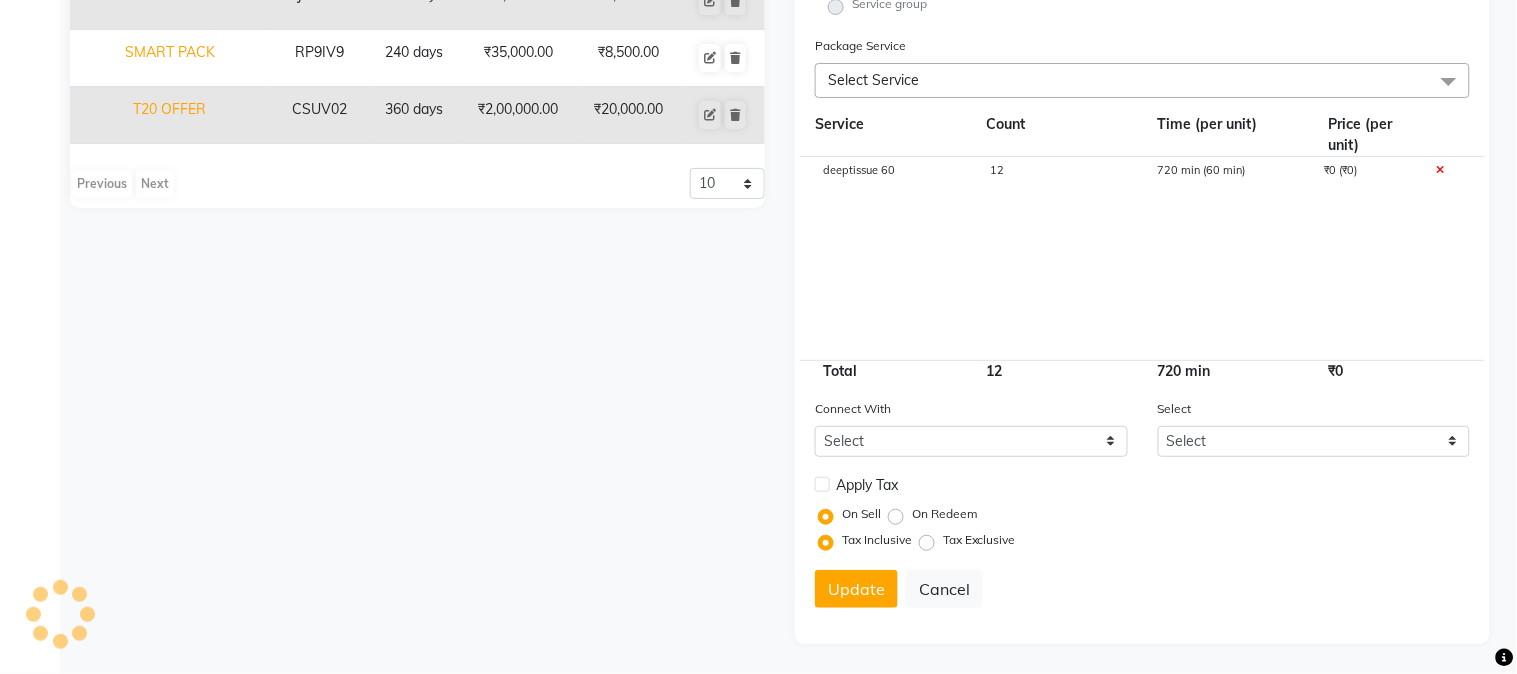type 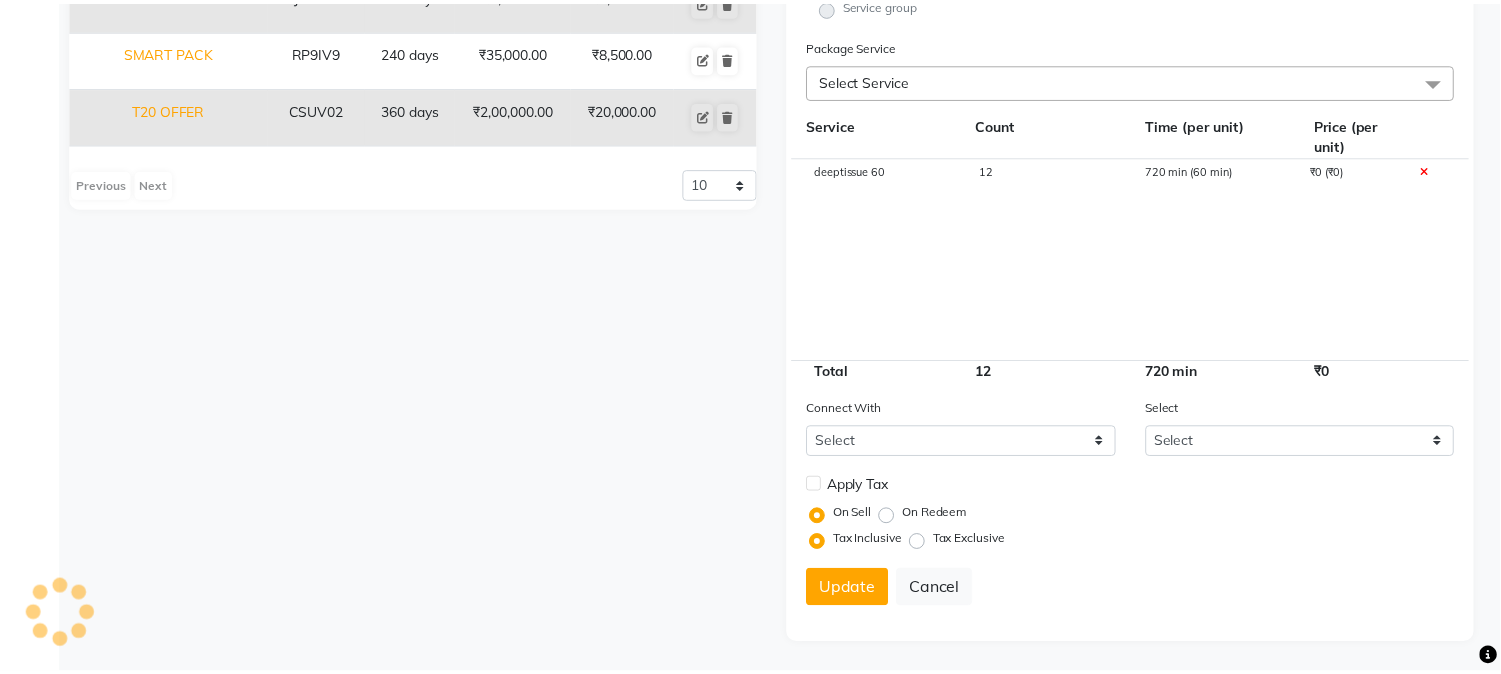 scroll, scrollTop: 172, scrollLeft: 0, axis: vertical 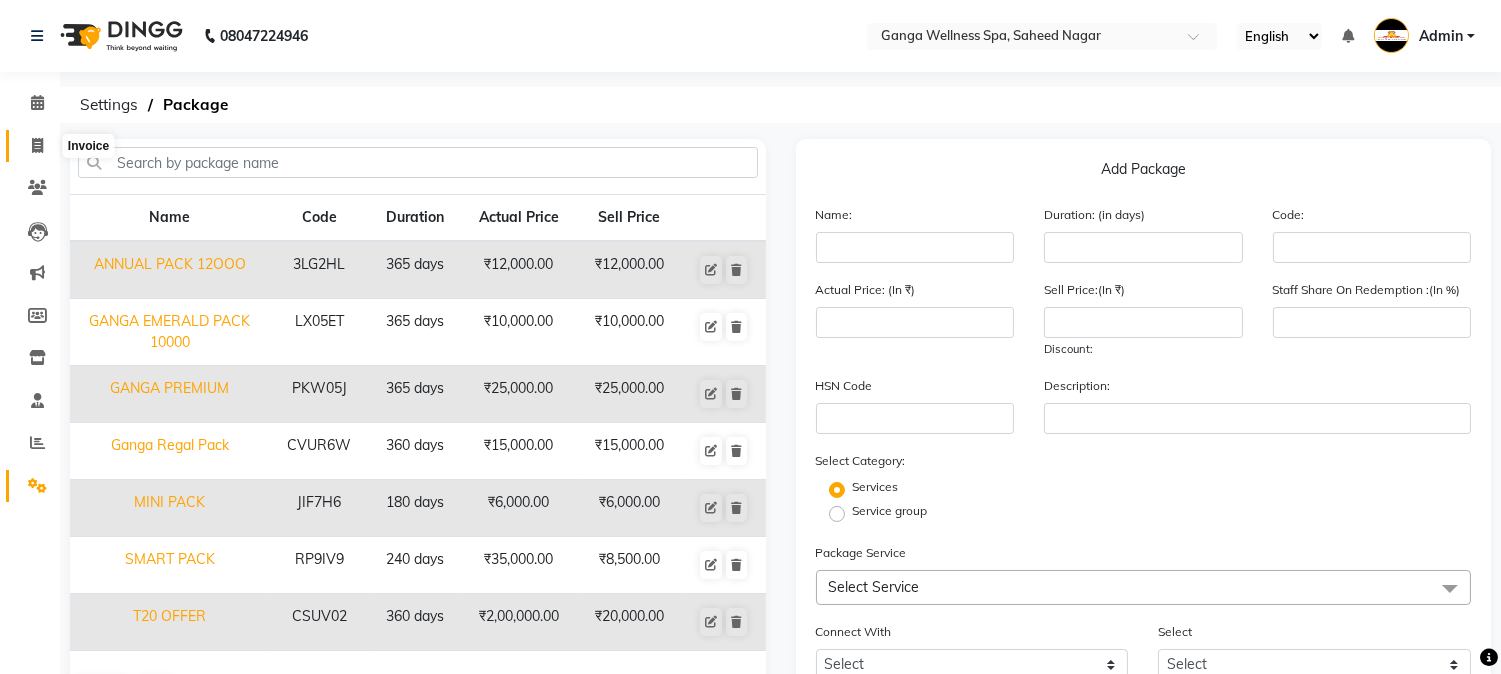click 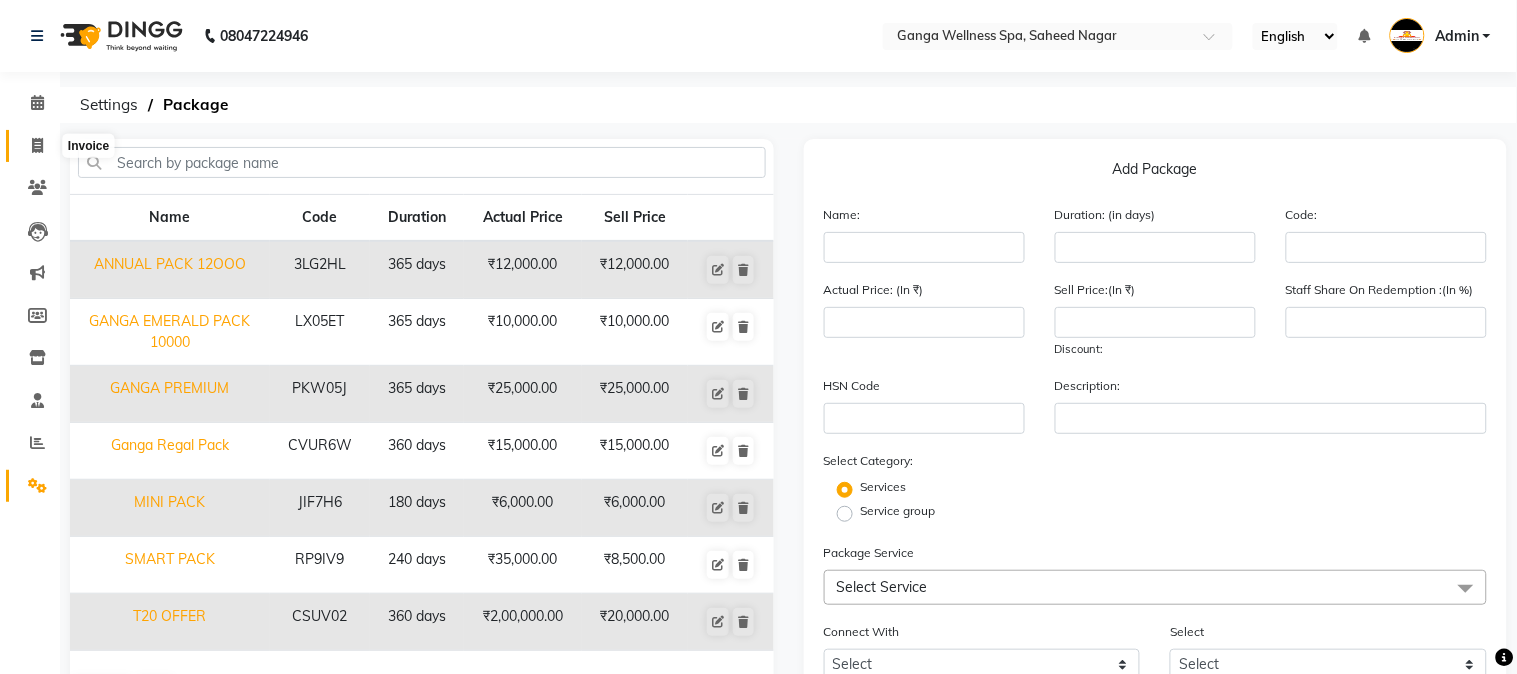 select on "service" 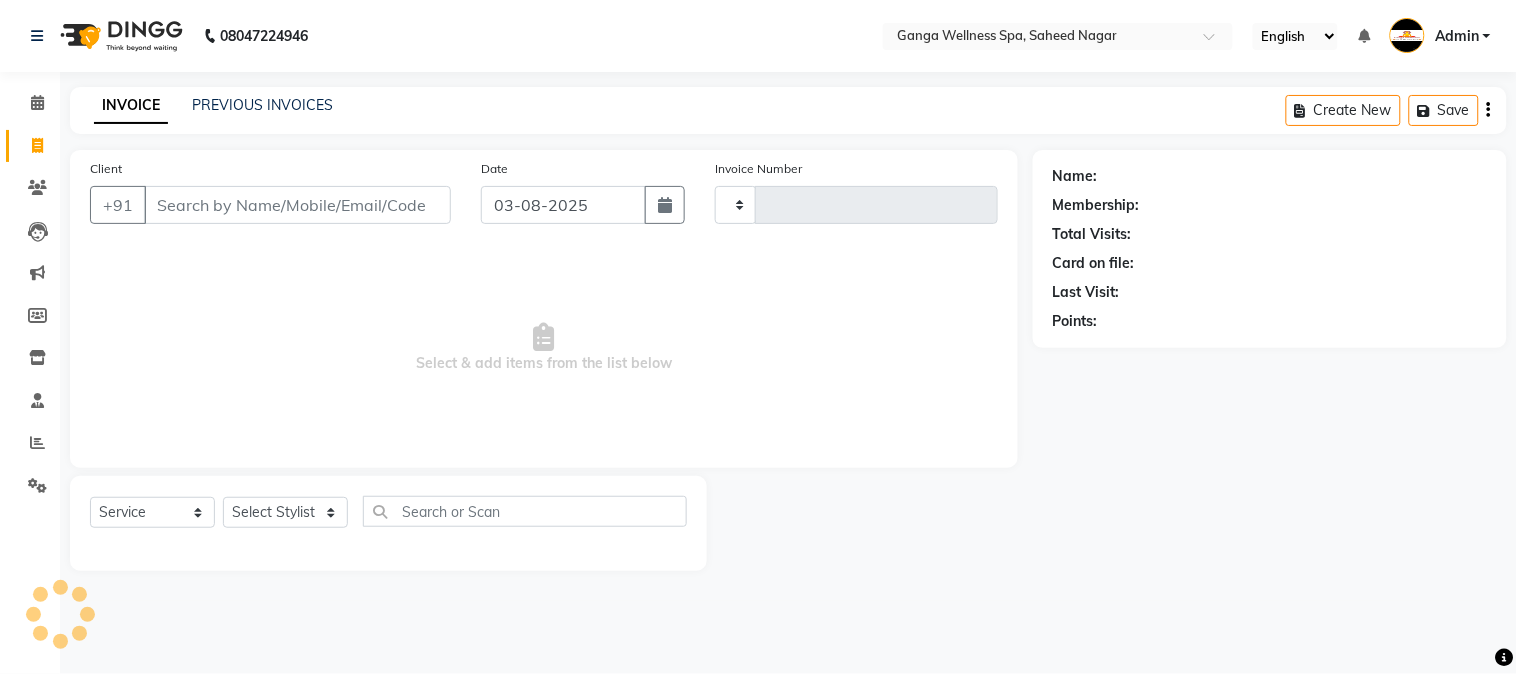 type on "2302" 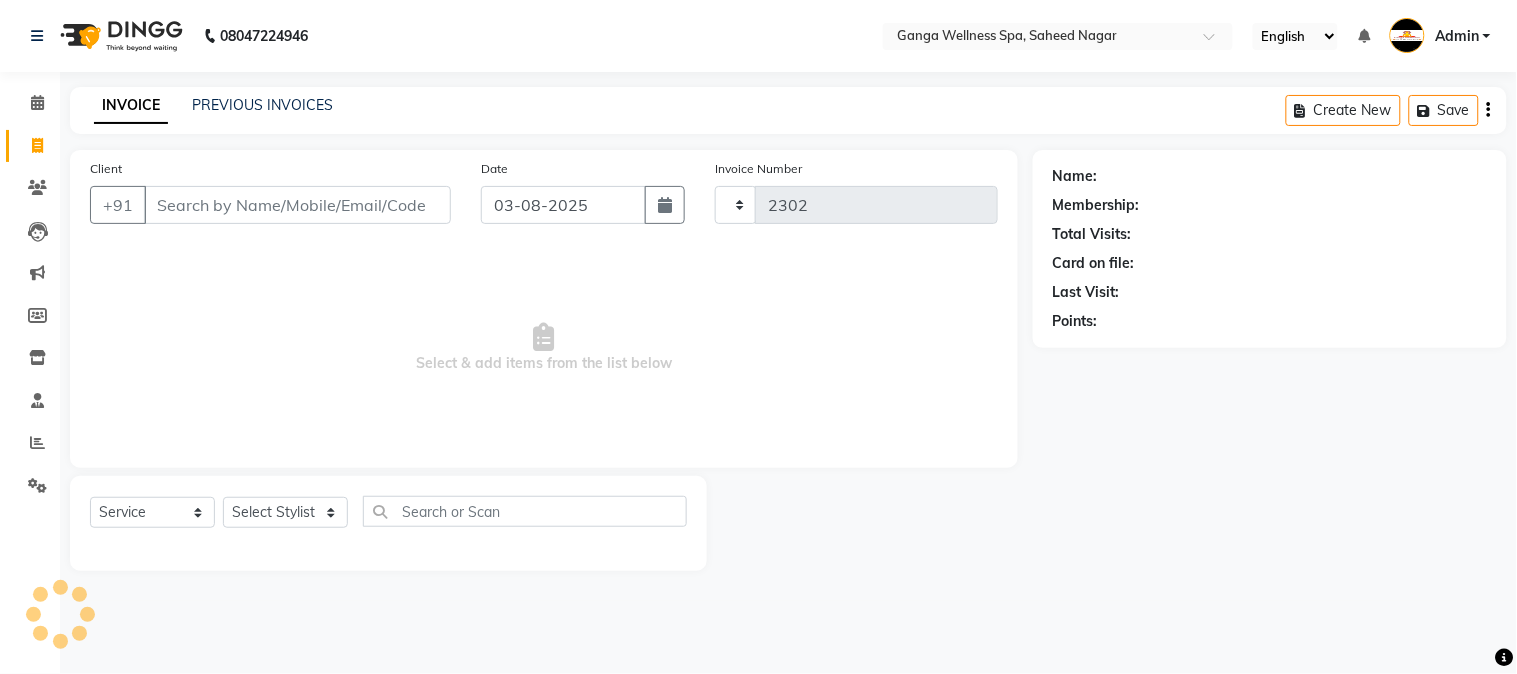 select on "762" 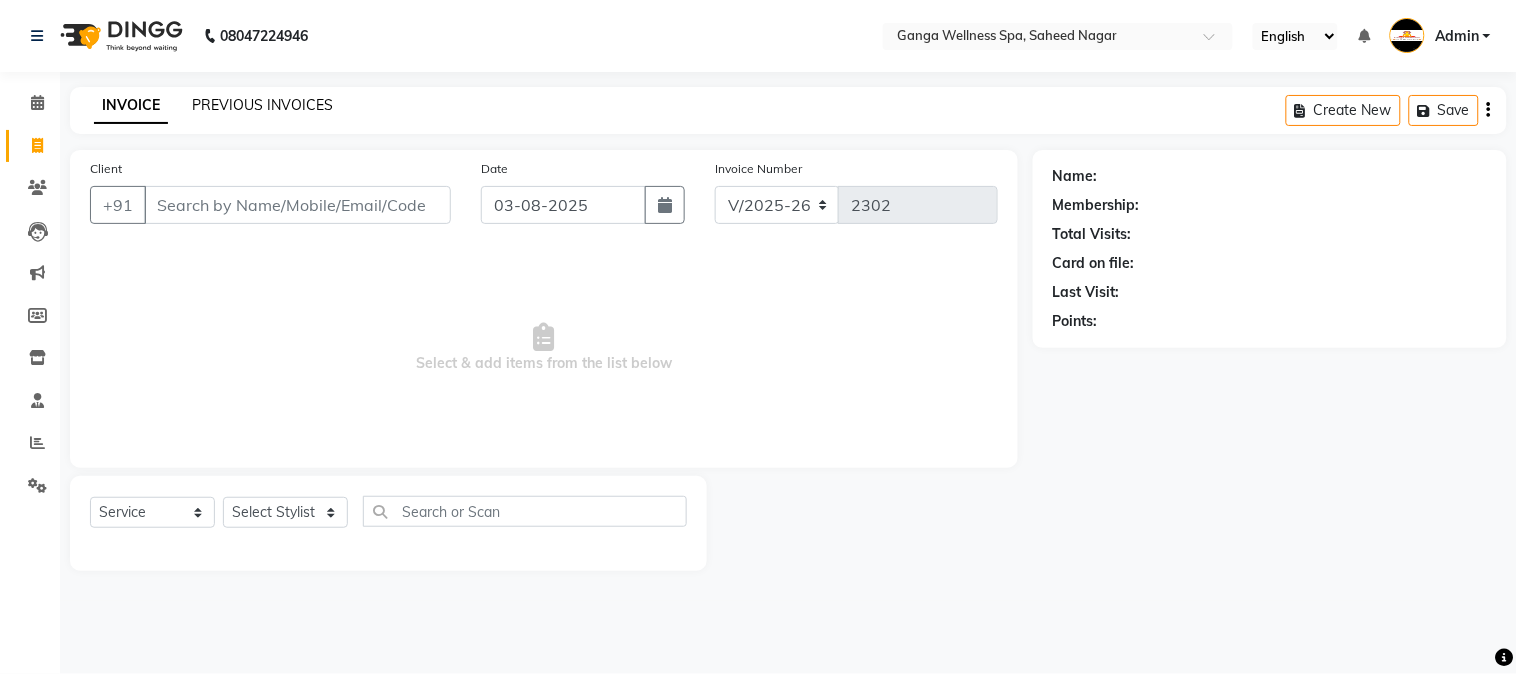 click on "PREVIOUS INVOICES" 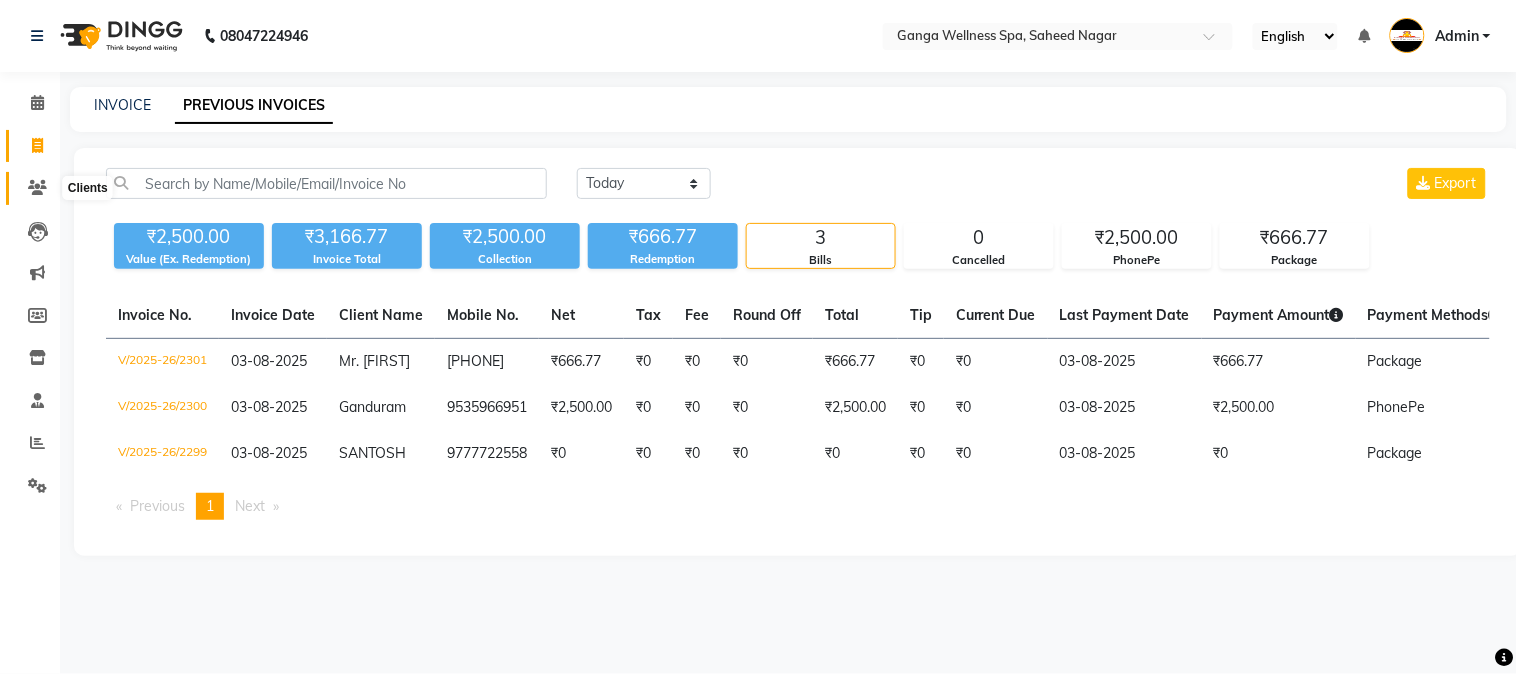 click 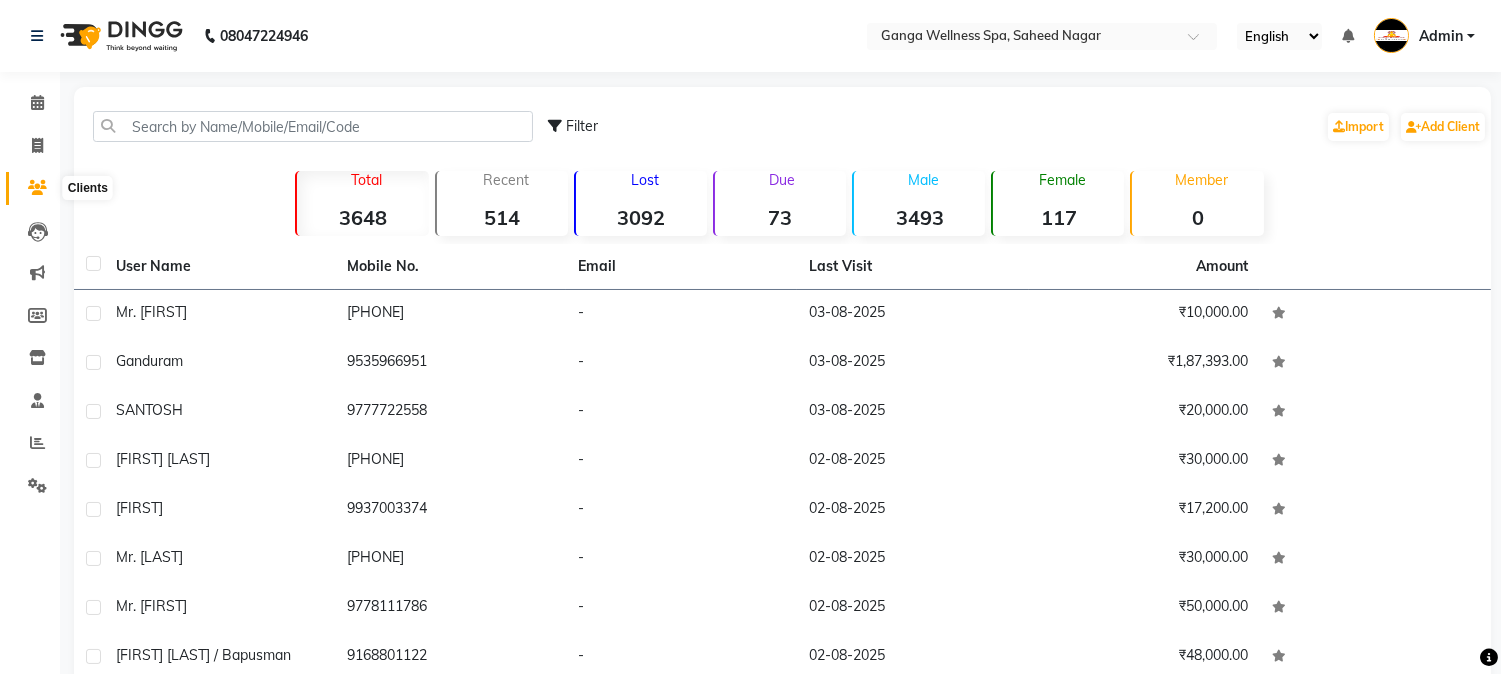 click 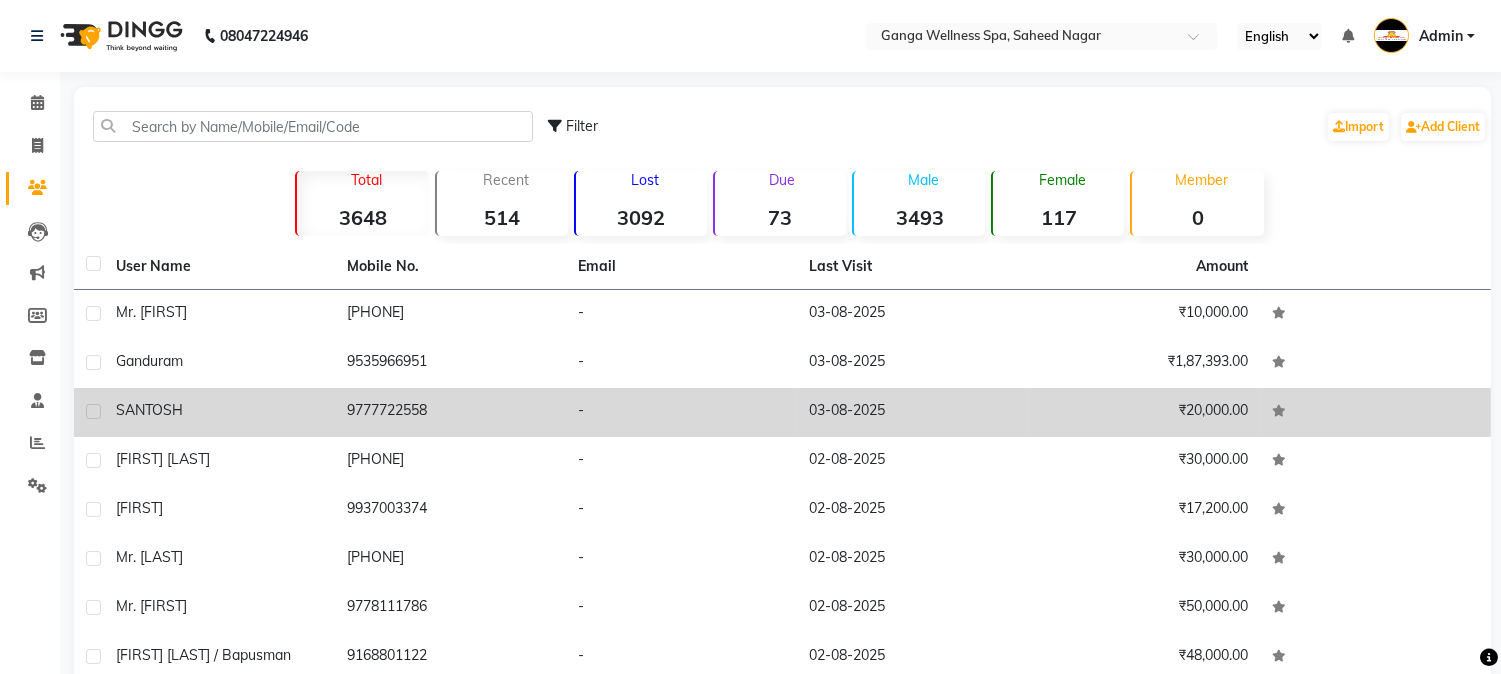 click on "9777722558" 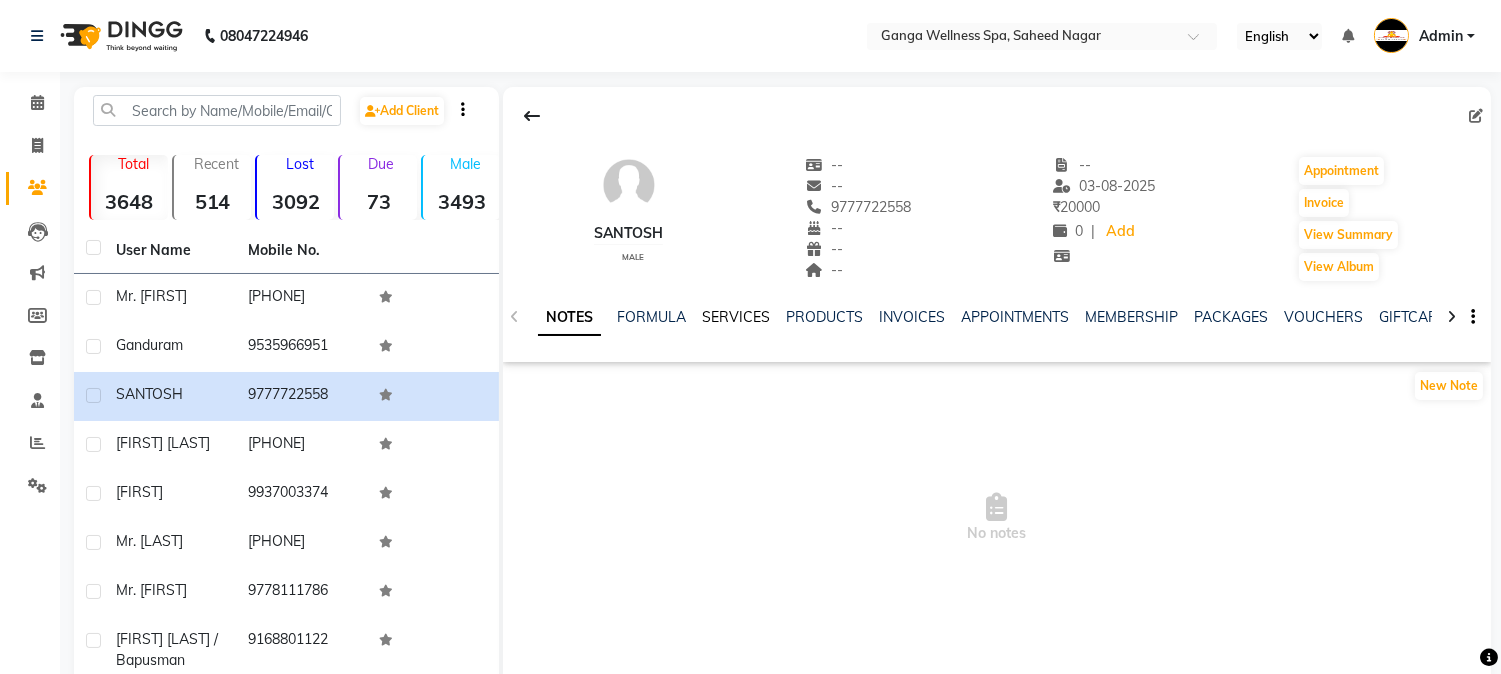 click on "SERVICES" 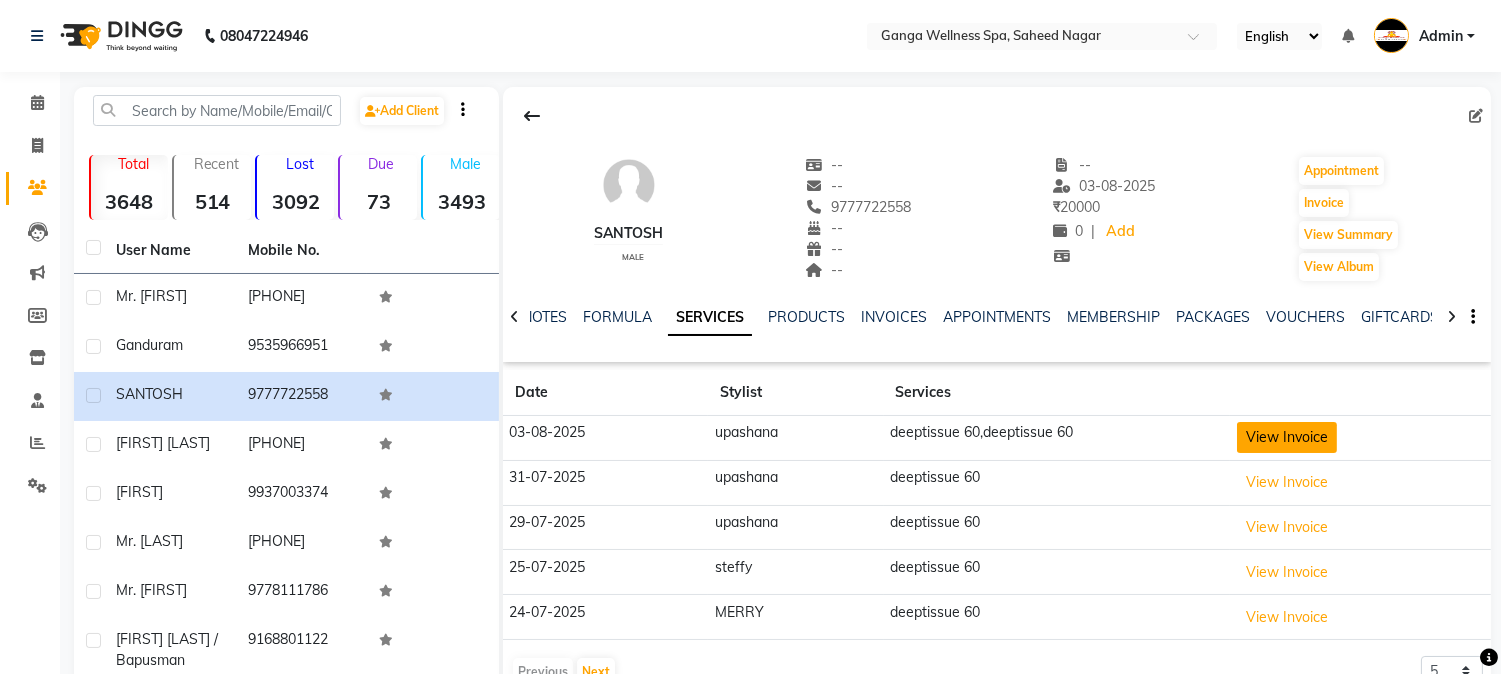 click on "View Invoice" 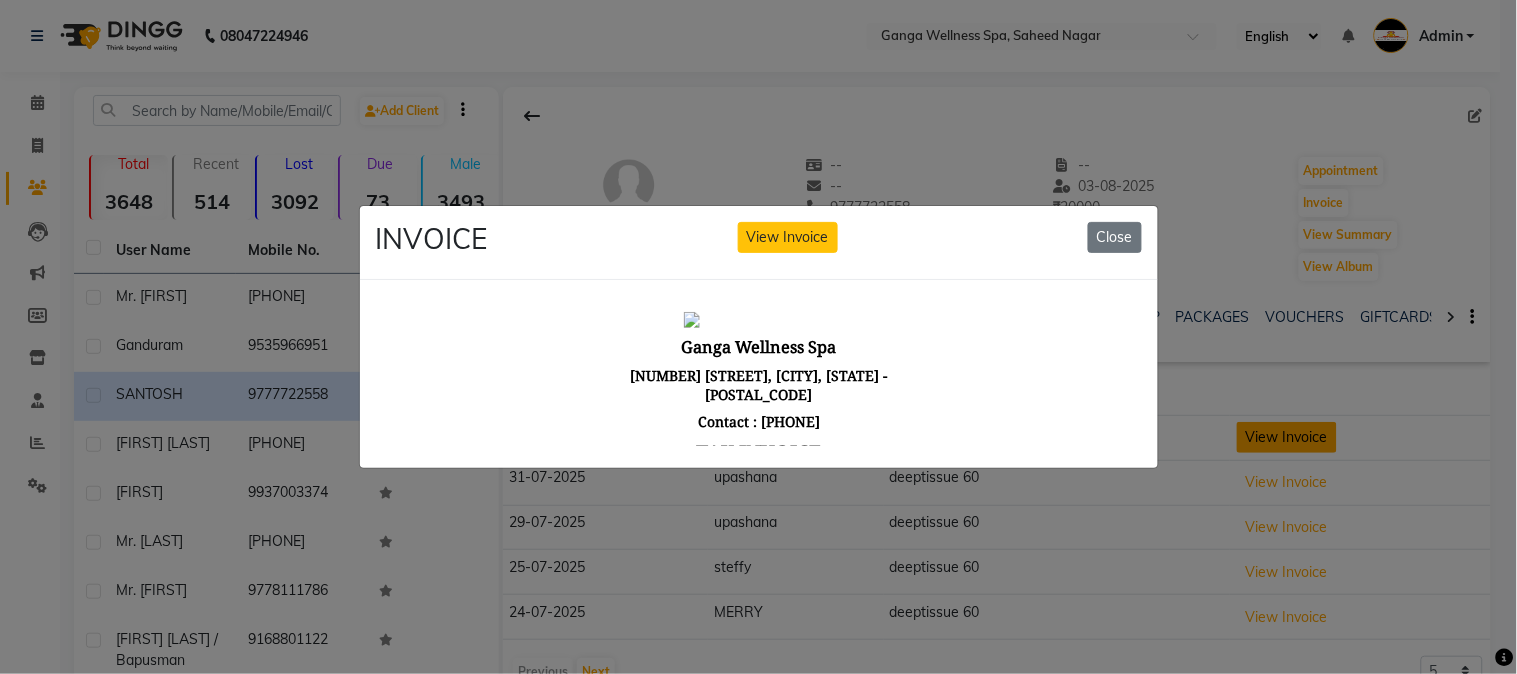 scroll, scrollTop: 0, scrollLeft: 0, axis: both 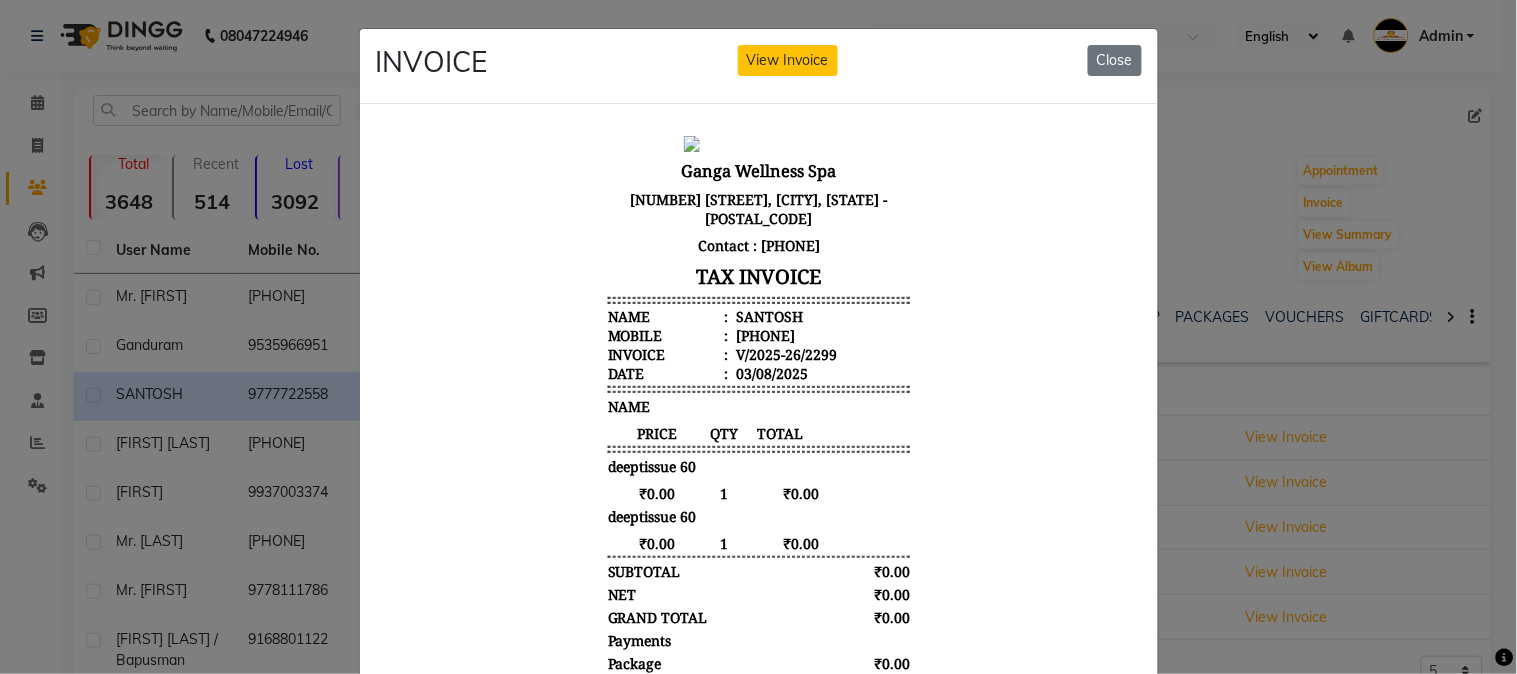 drag, startPoint x: 1116, startPoint y: 223, endPoint x: 1496, endPoint y: 461, distance: 448.3793 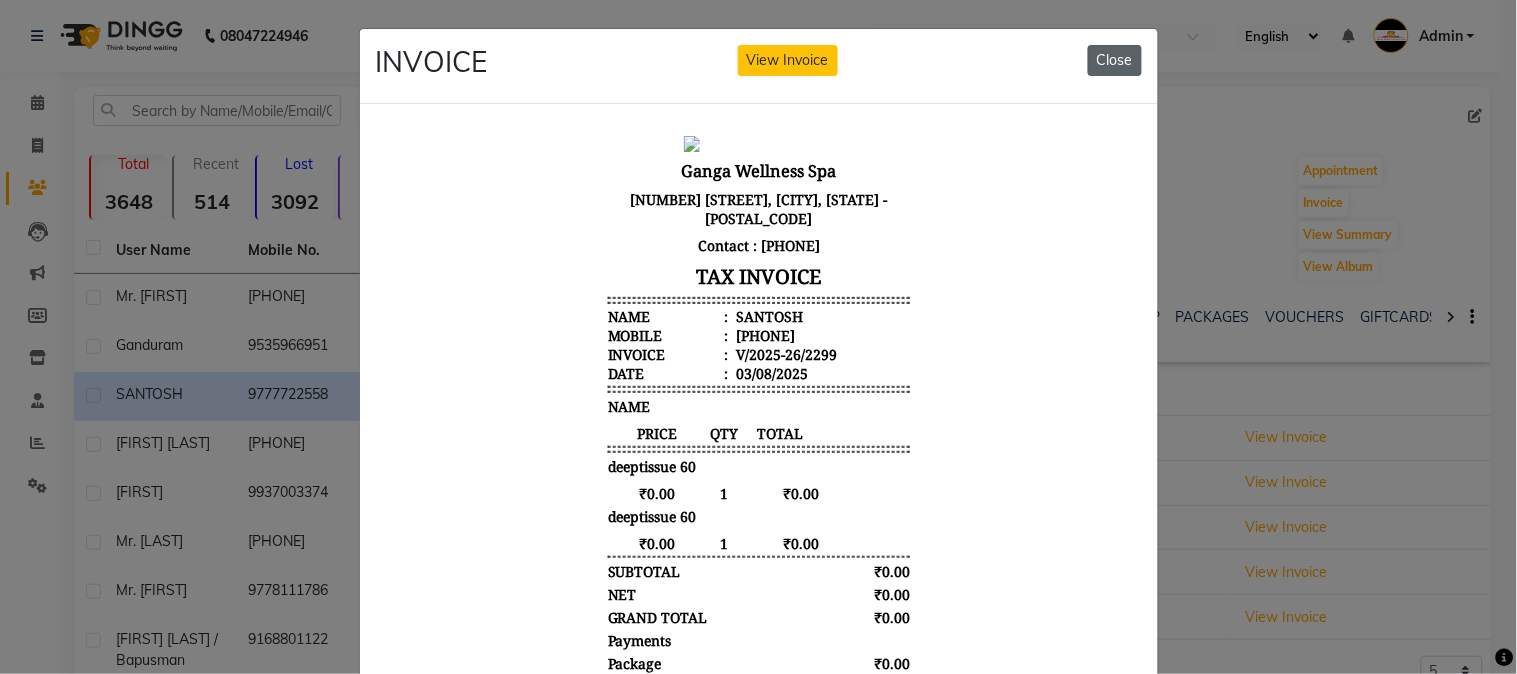 click on "Close" 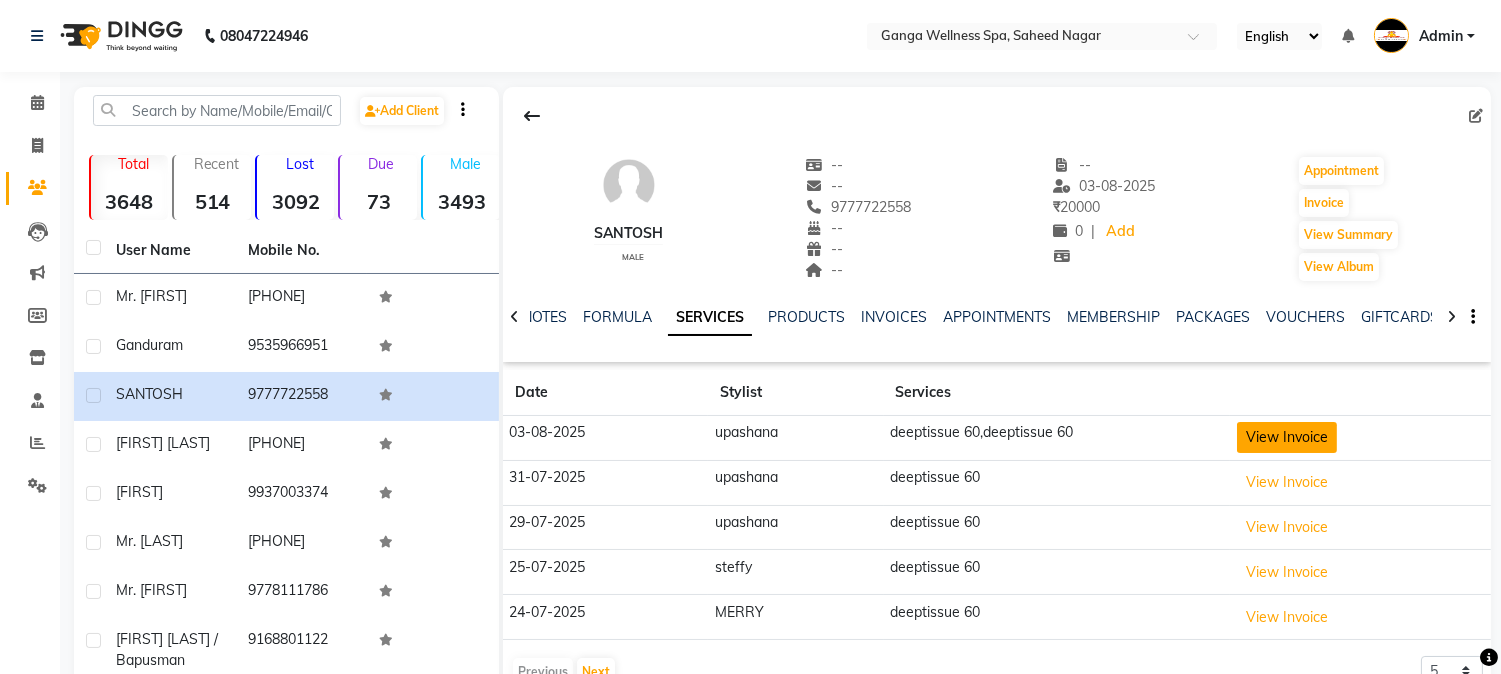 click on "View Invoice" 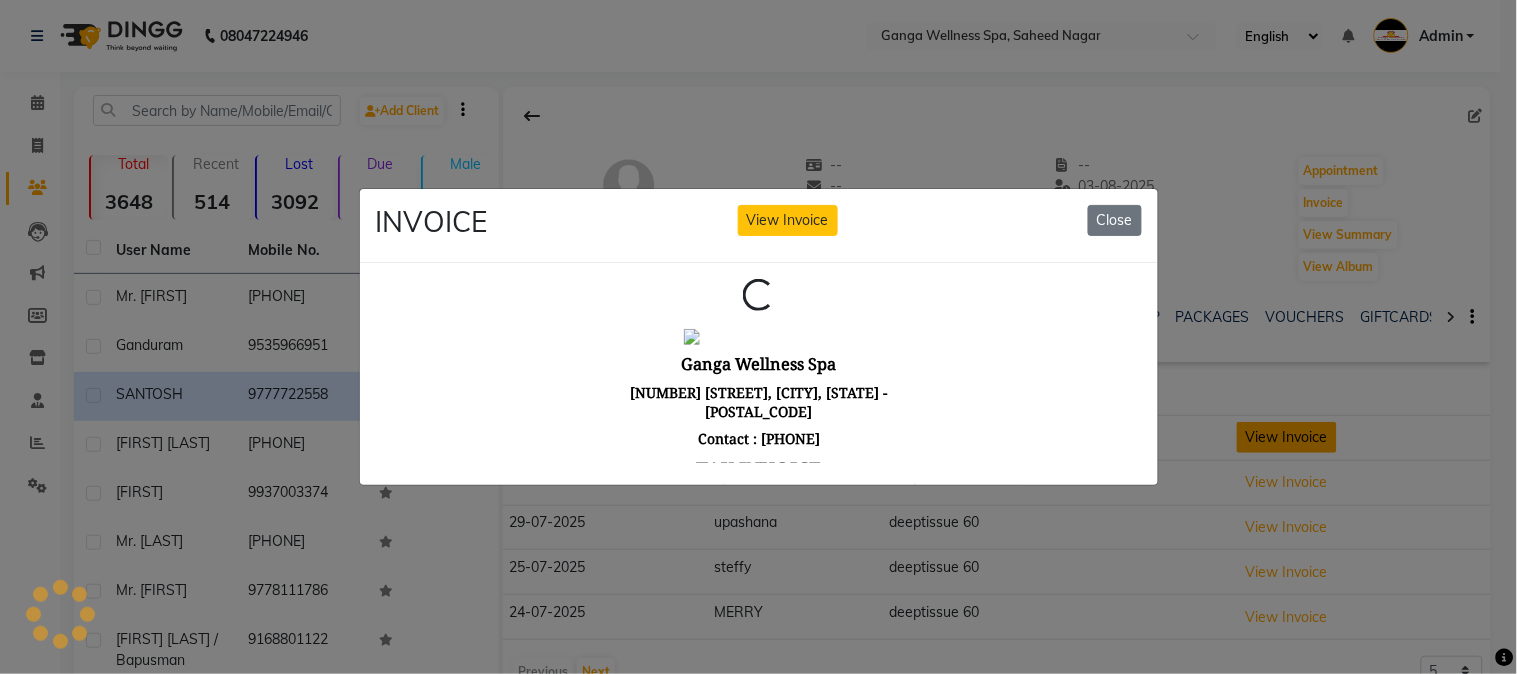 scroll, scrollTop: 0, scrollLeft: 0, axis: both 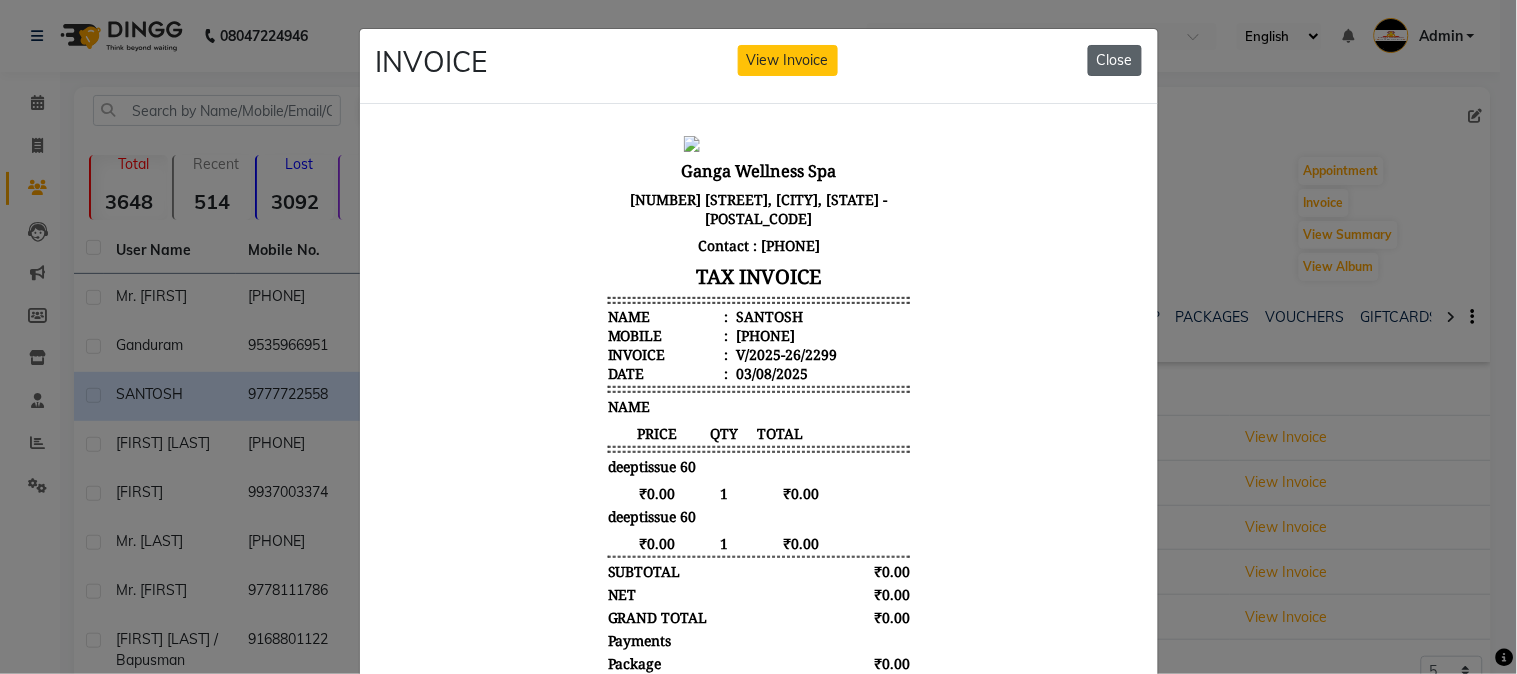 click on "Close" 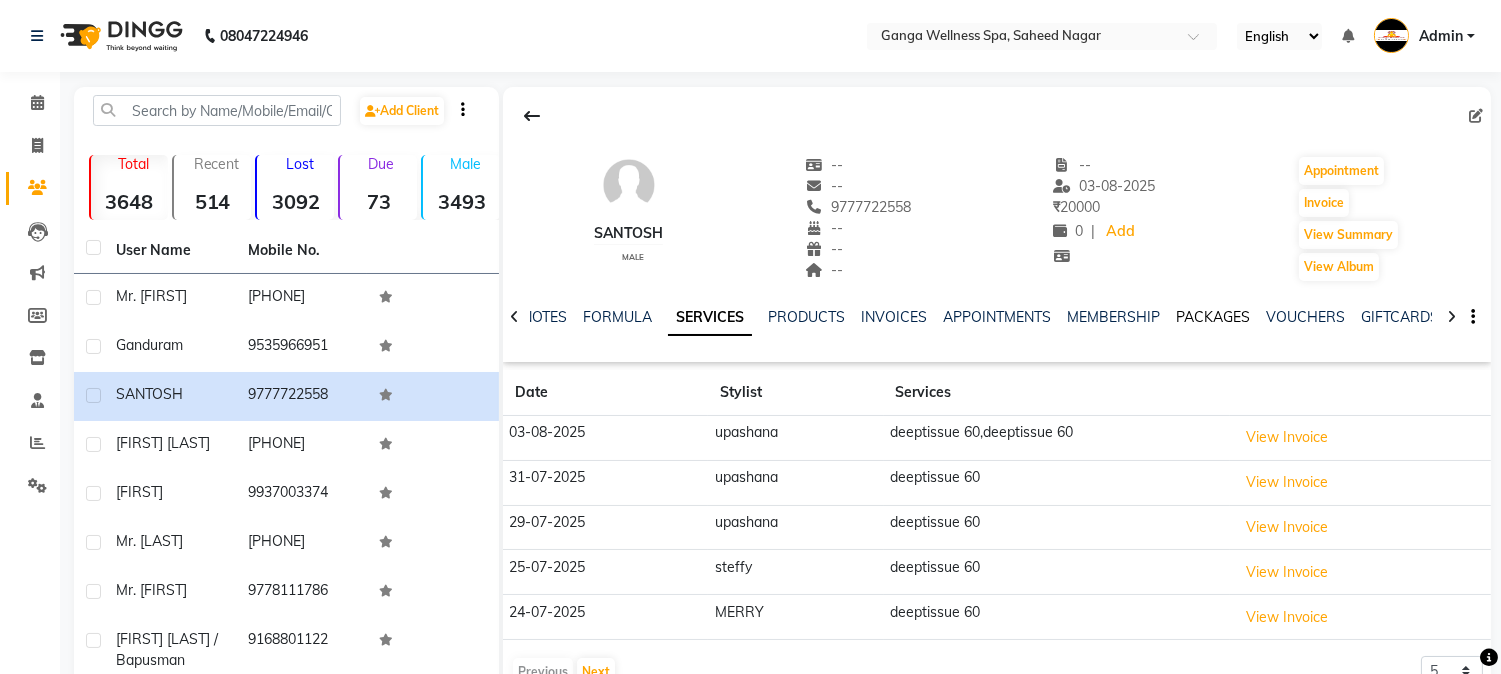 click on "PACKAGES" 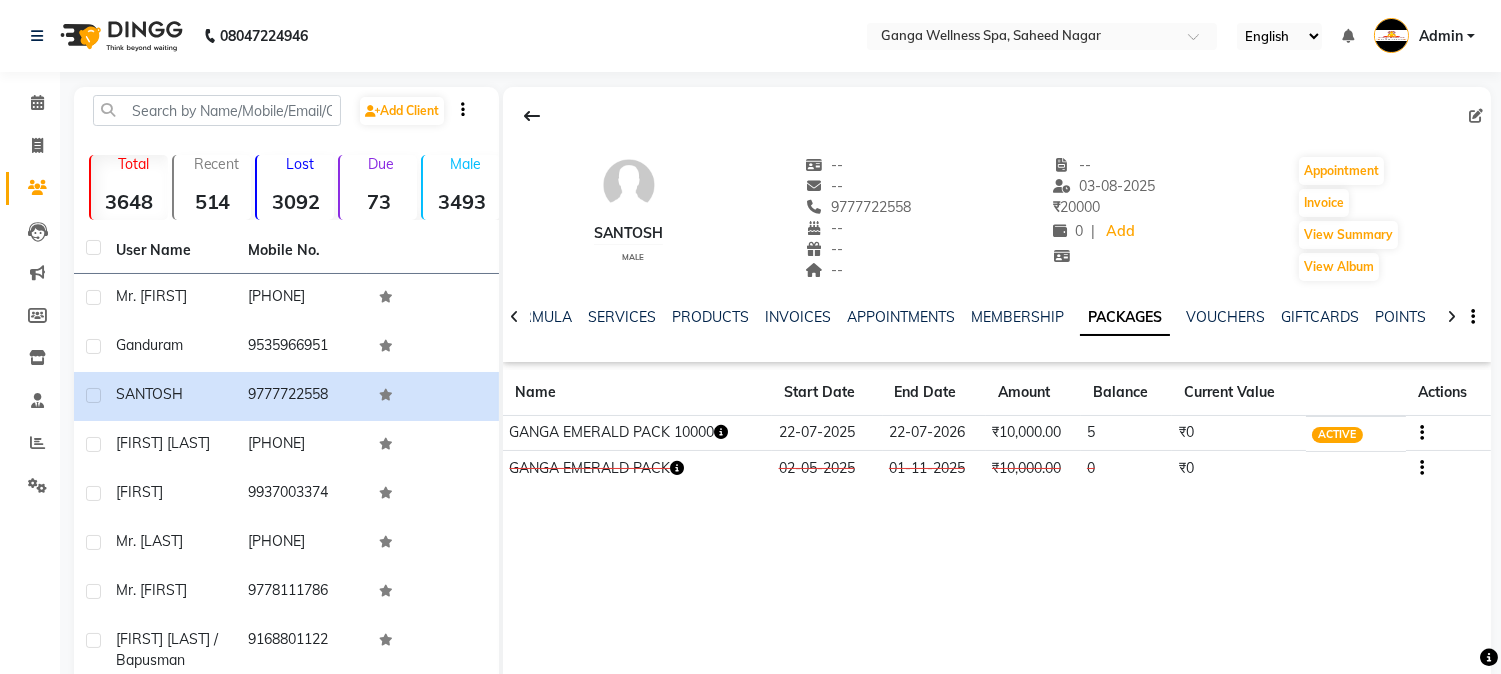 click 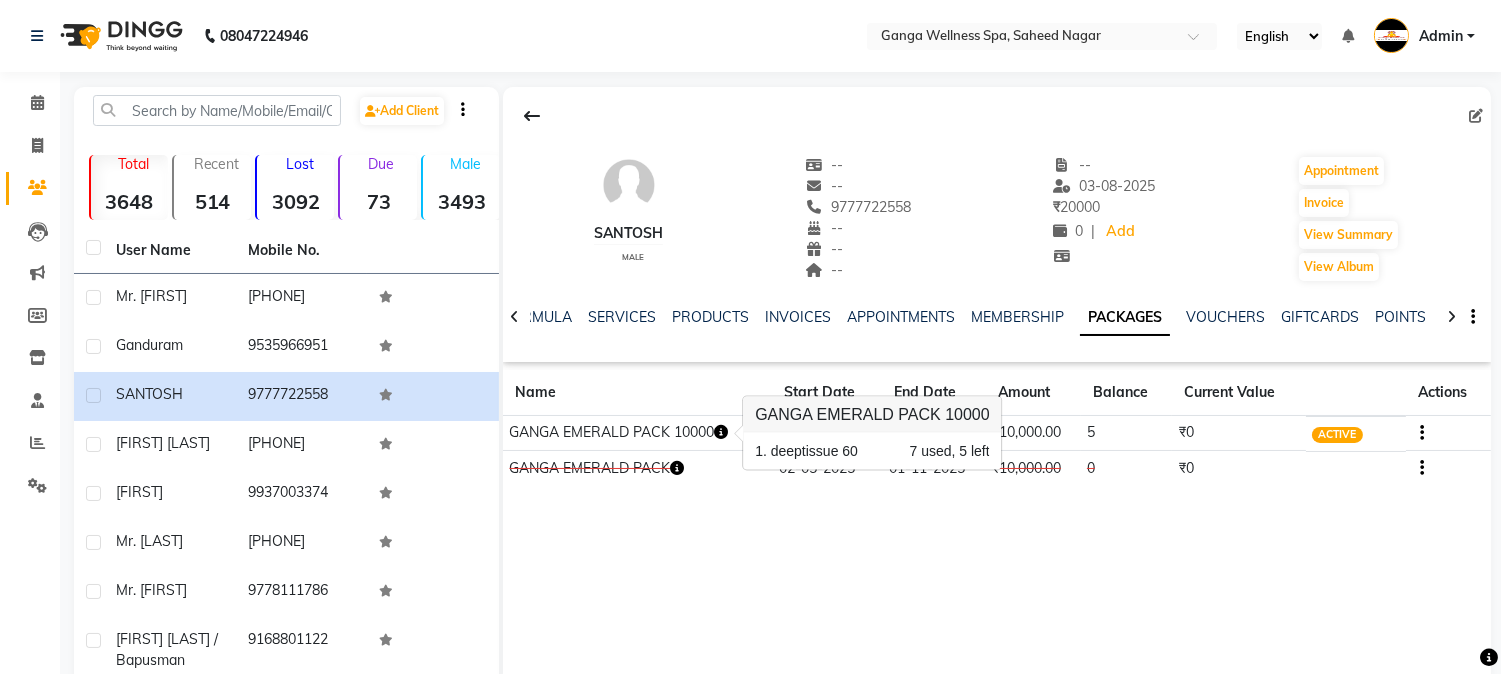 click on "SANTOSH male -- -- [PHONE] -- -- -- -- [DATE] ₹ 20000 0 | Add Appointment Invoice View Summary View Album NOTES FORMULA SERVICES PRODUCTS INVOICES APPOINTMENTS MEMBERSHIP PACKAGES VOUCHERS GIFTCARDS POINTS FORMS FAMILY CARDS WALLET Name Start Date End Date Amount Balance Current Value Actions GANGA EMERALD PACK 10000 [DATE] [DATE] ₹10,000.00 5 ₹0 ACTIVE GANGA EMERALD PACK [DATE] [DATE] ₹10,000.00 0 ₹0 CONSUMED" 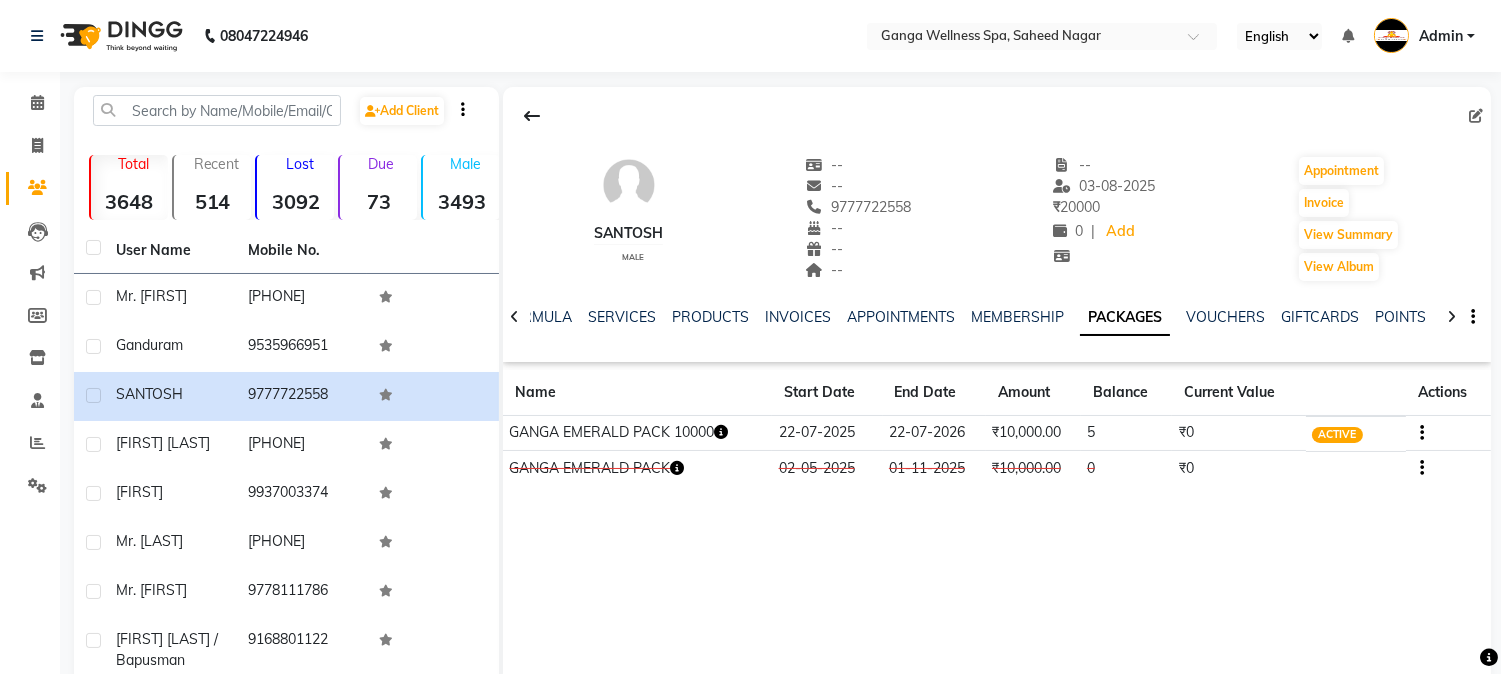 click 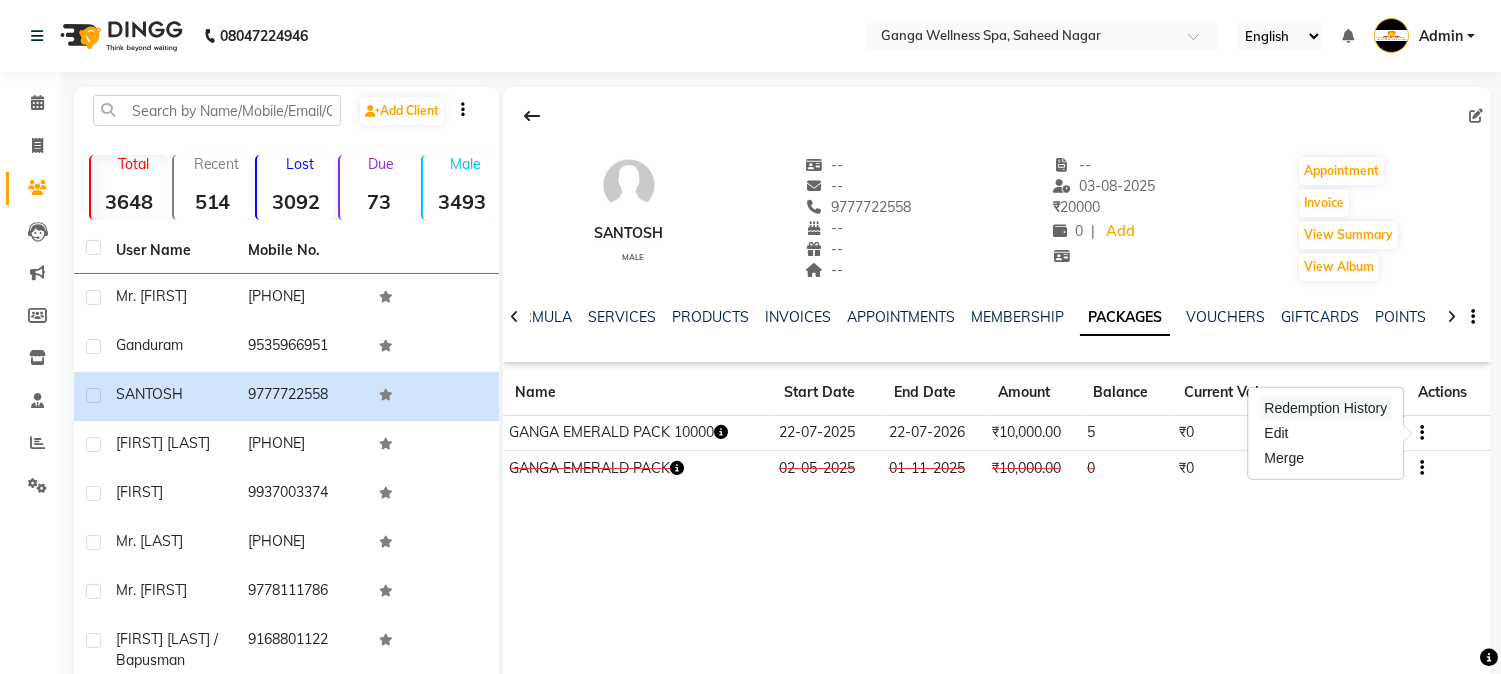 click on "Redemption History" at bounding box center [1325, 408] 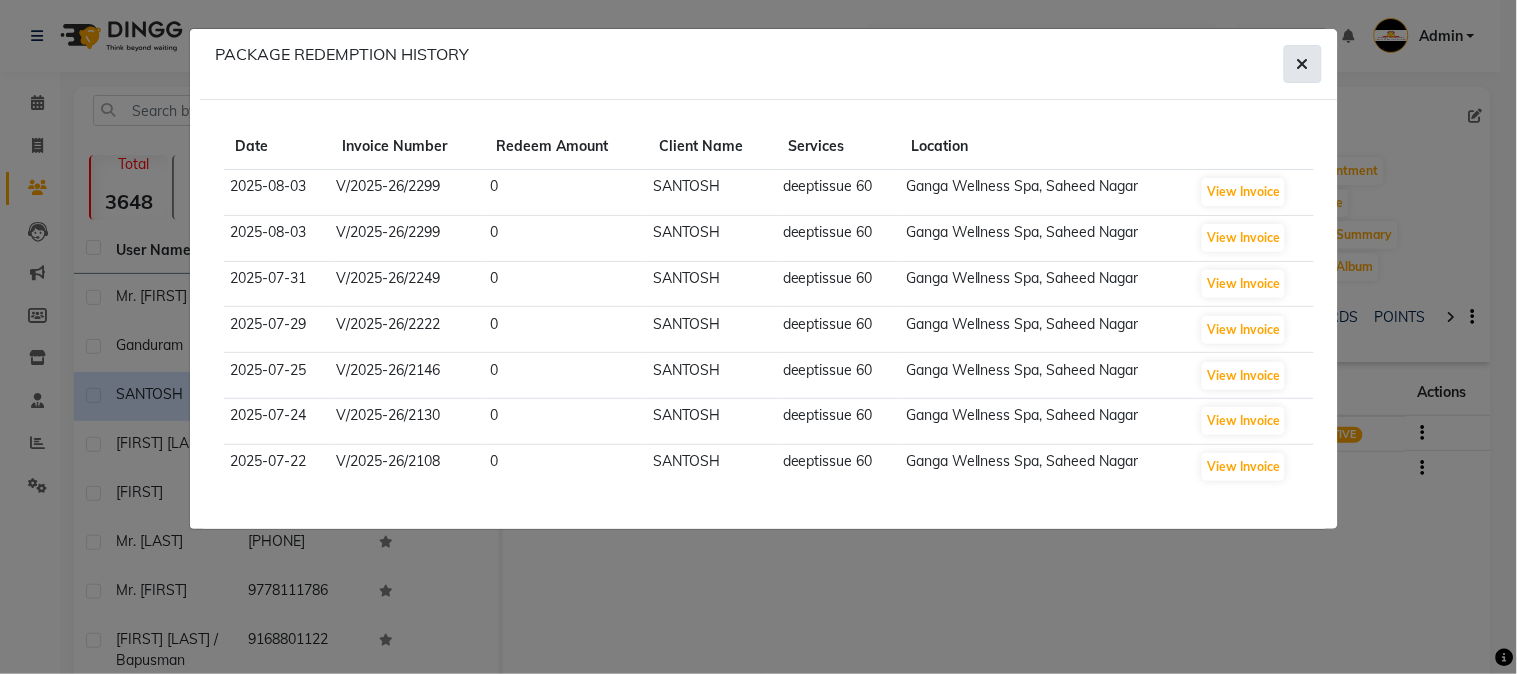 click 